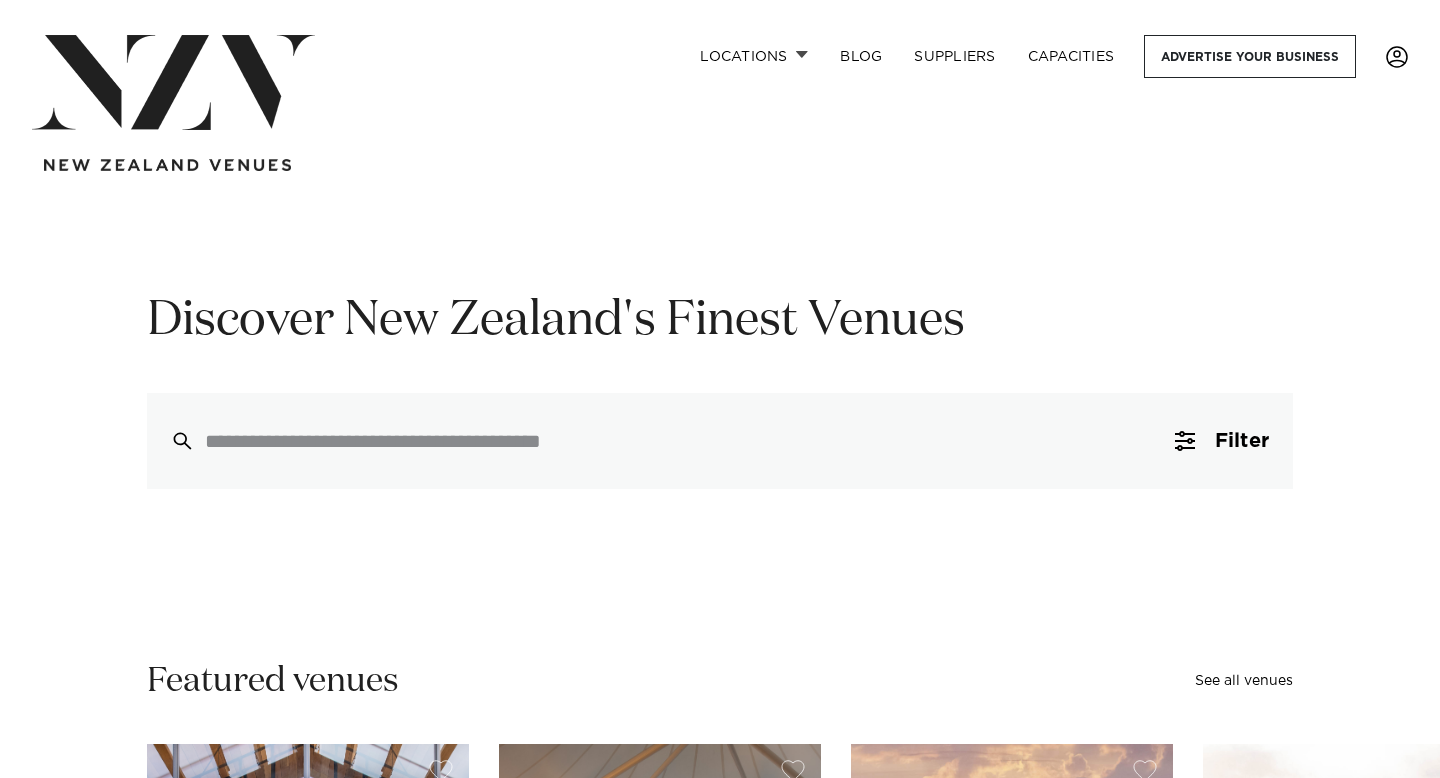 scroll, scrollTop: 0, scrollLeft: 0, axis: both 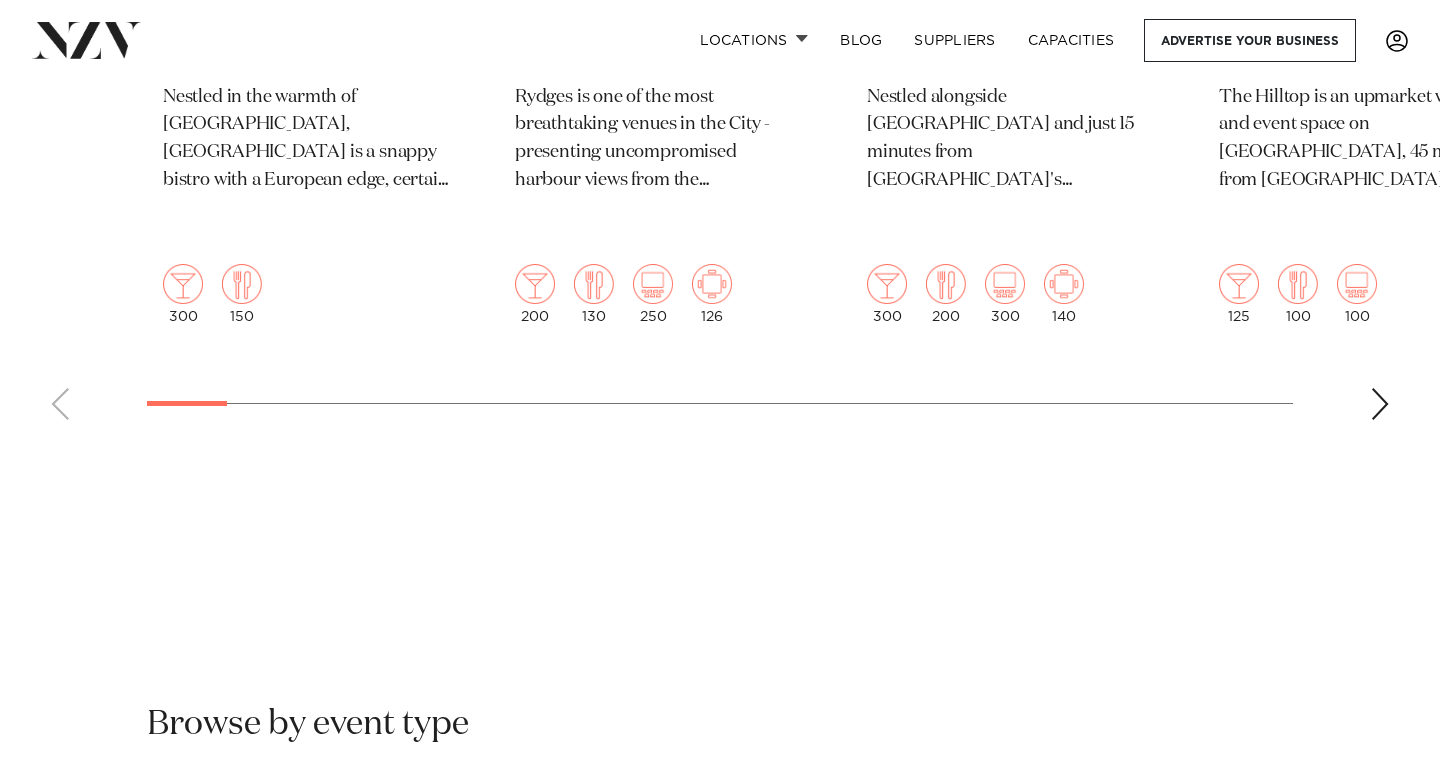 click at bounding box center [1380, 404] 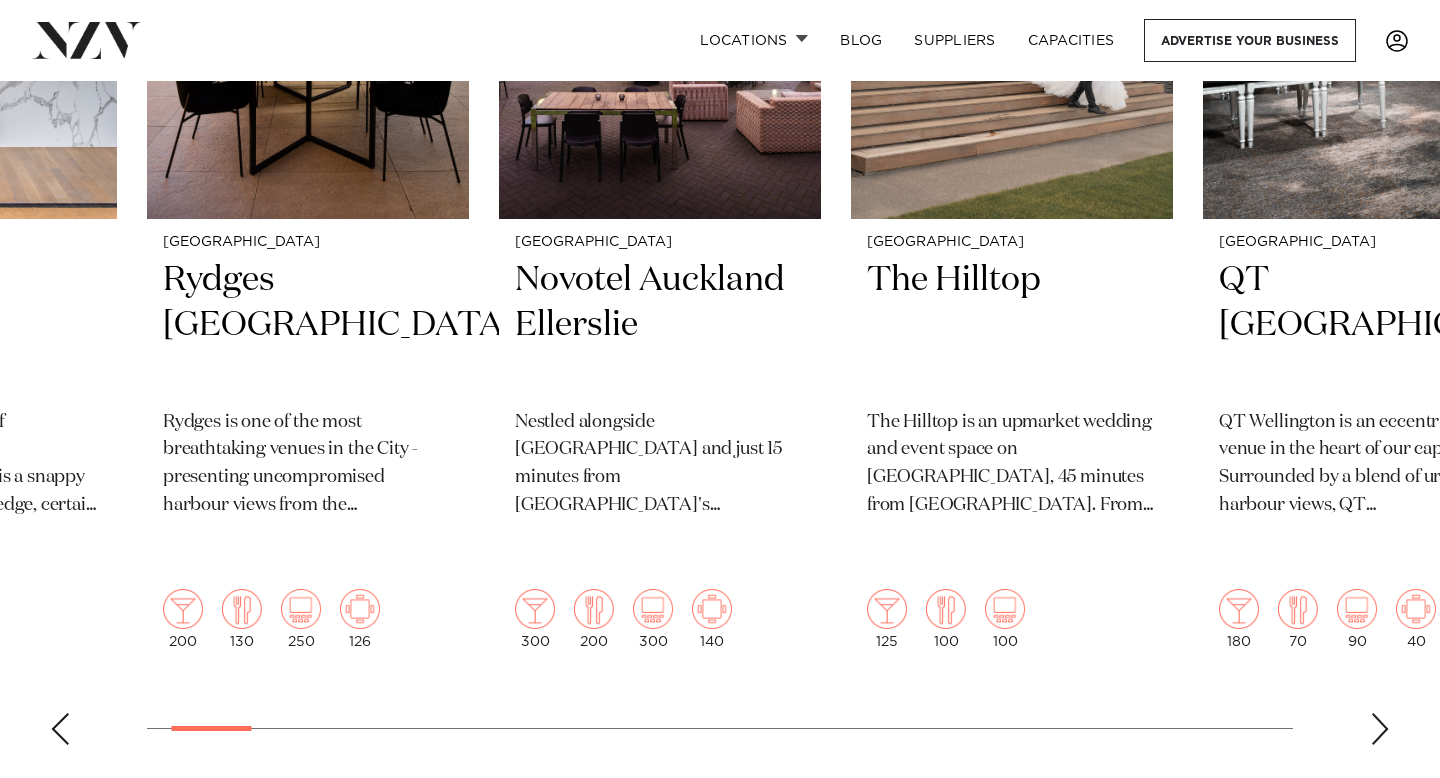 scroll, scrollTop: 937, scrollLeft: 0, axis: vertical 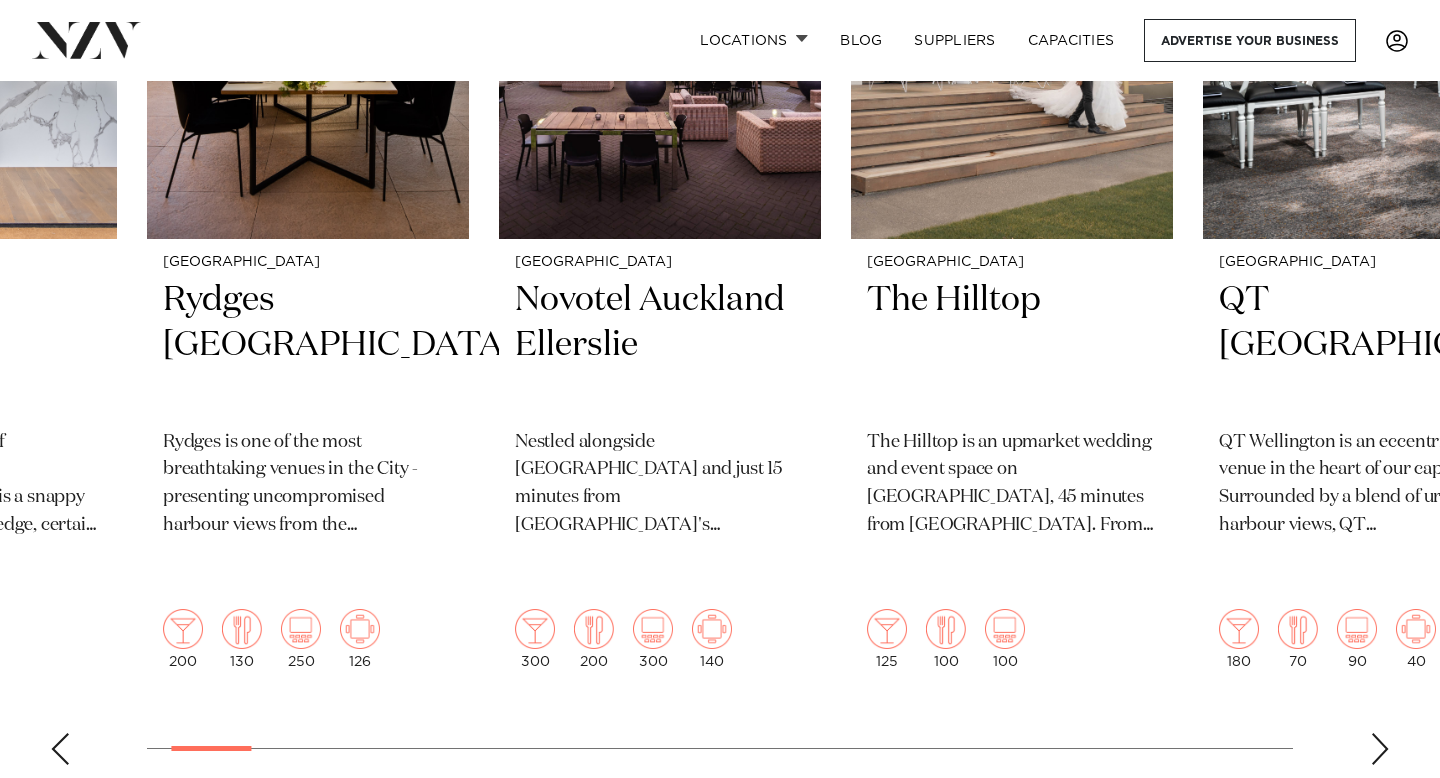 click at bounding box center [1380, 749] 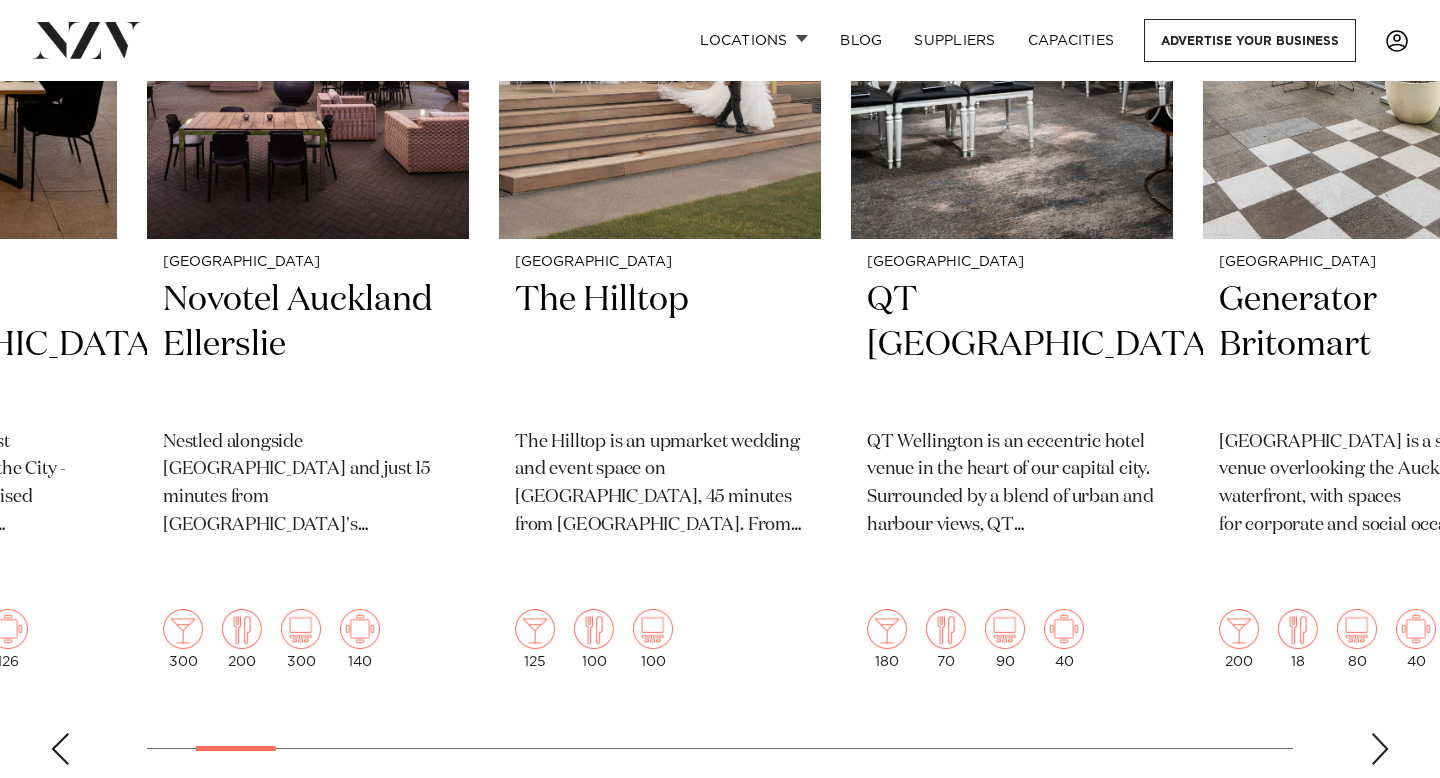 click at bounding box center [1380, 749] 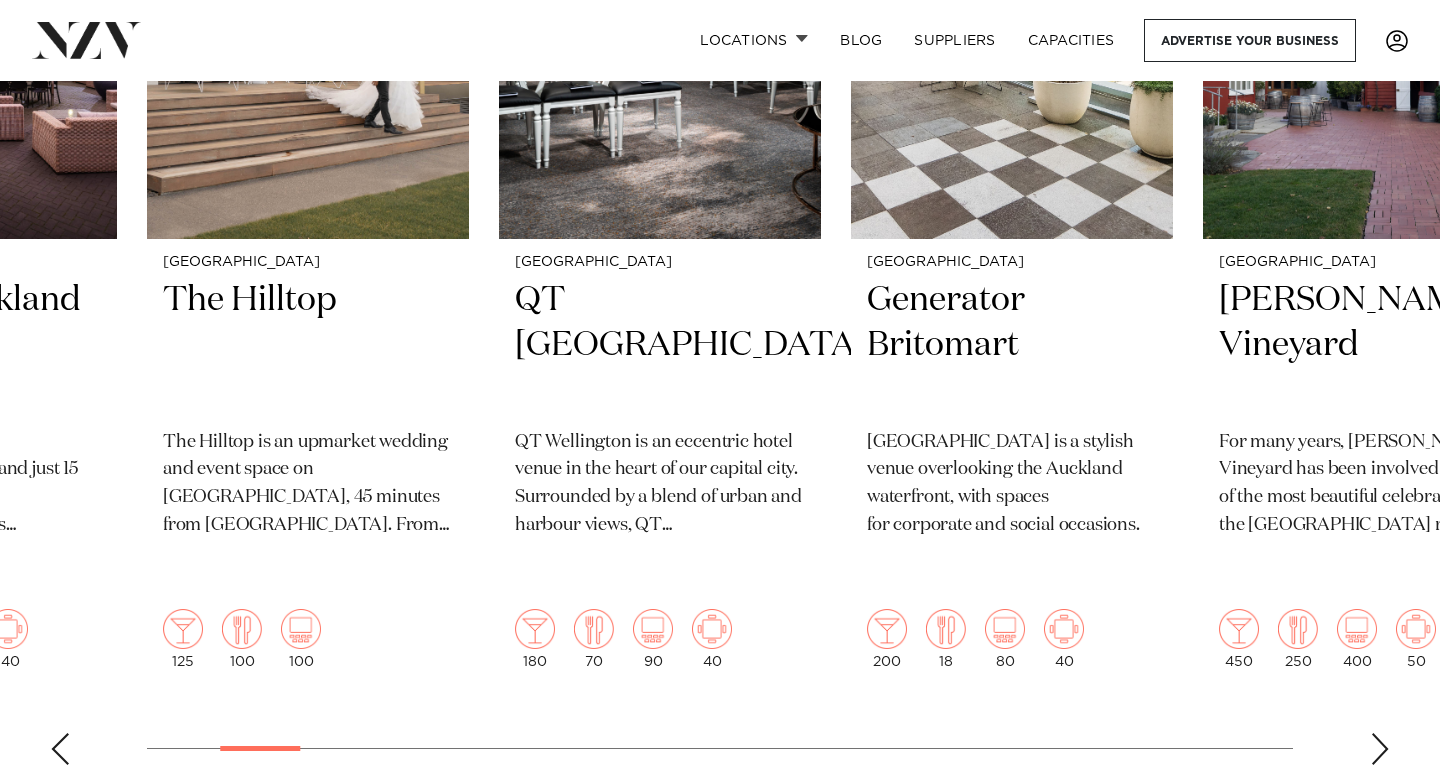 click at bounding box center (1380, 749) 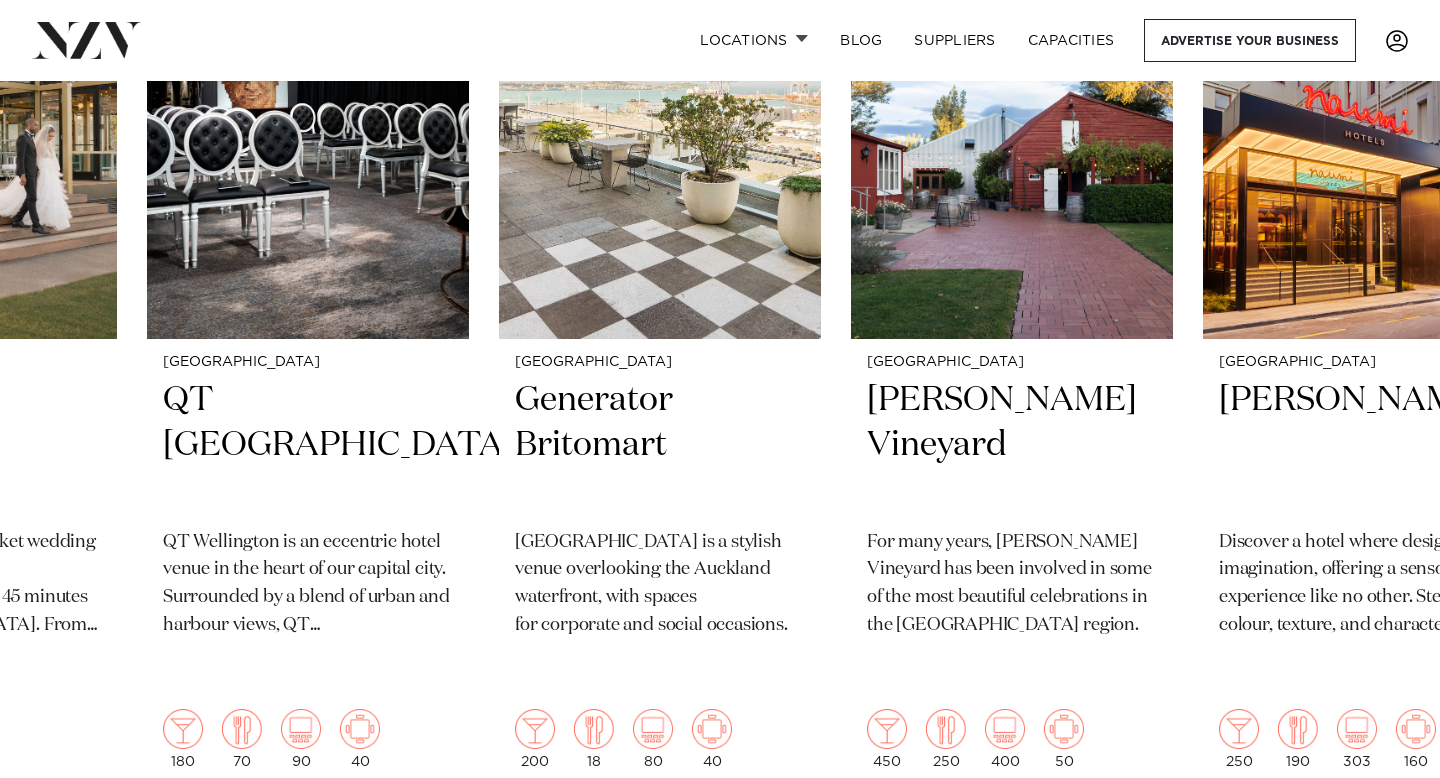 scroll, scrollTop: 836, scrollLeft: 0, axis: vertical 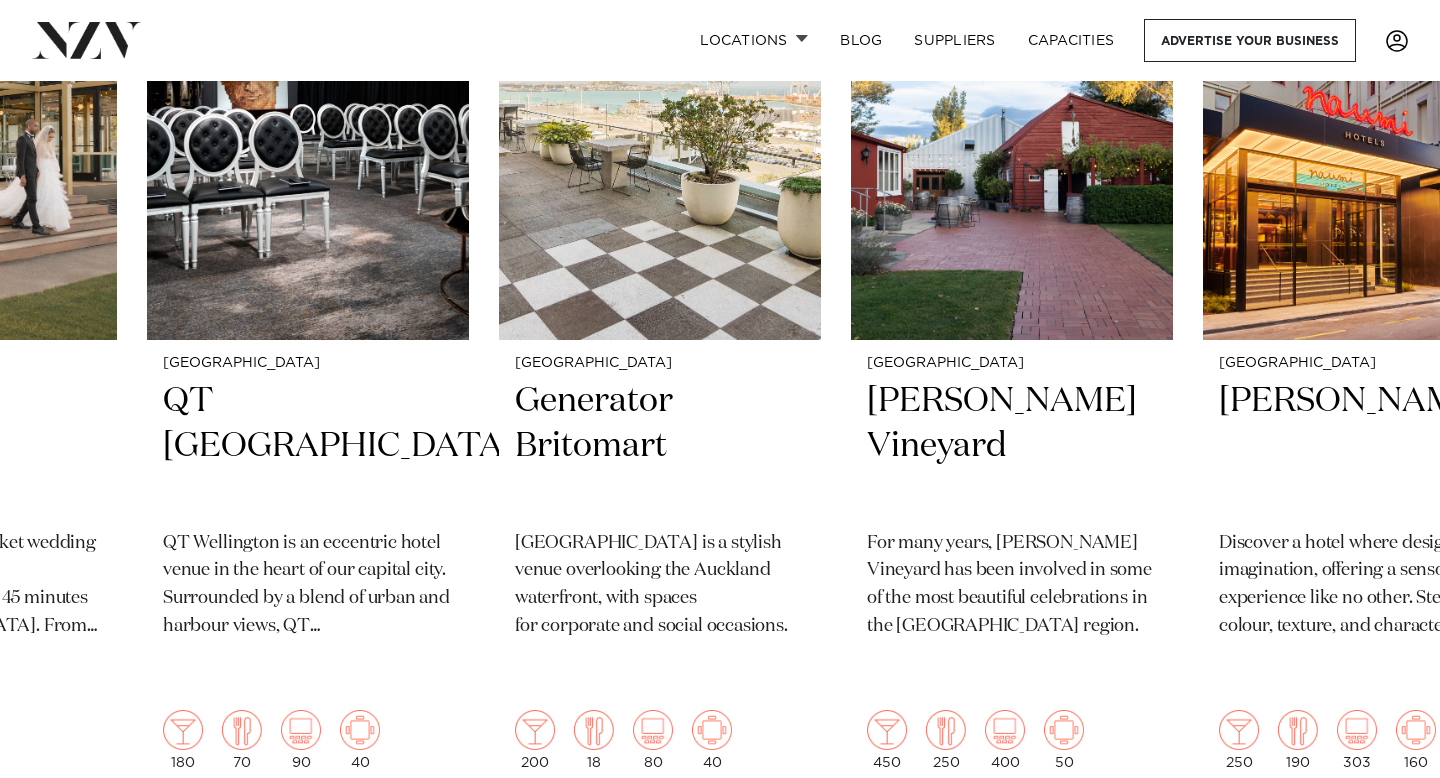 click on "Auckland
The Grange
Nestled in the warmth of Takapuna, The Grange is a snappy bistro with a European edge, certain to lend your event unparalleled style.
300
150
Auckland
Rydges Auckland
Rydges is one of the most breathtaking venues in the City - presenting uncompromised harbour views from the Rooftop.
200" at bounding box center (720, 395) 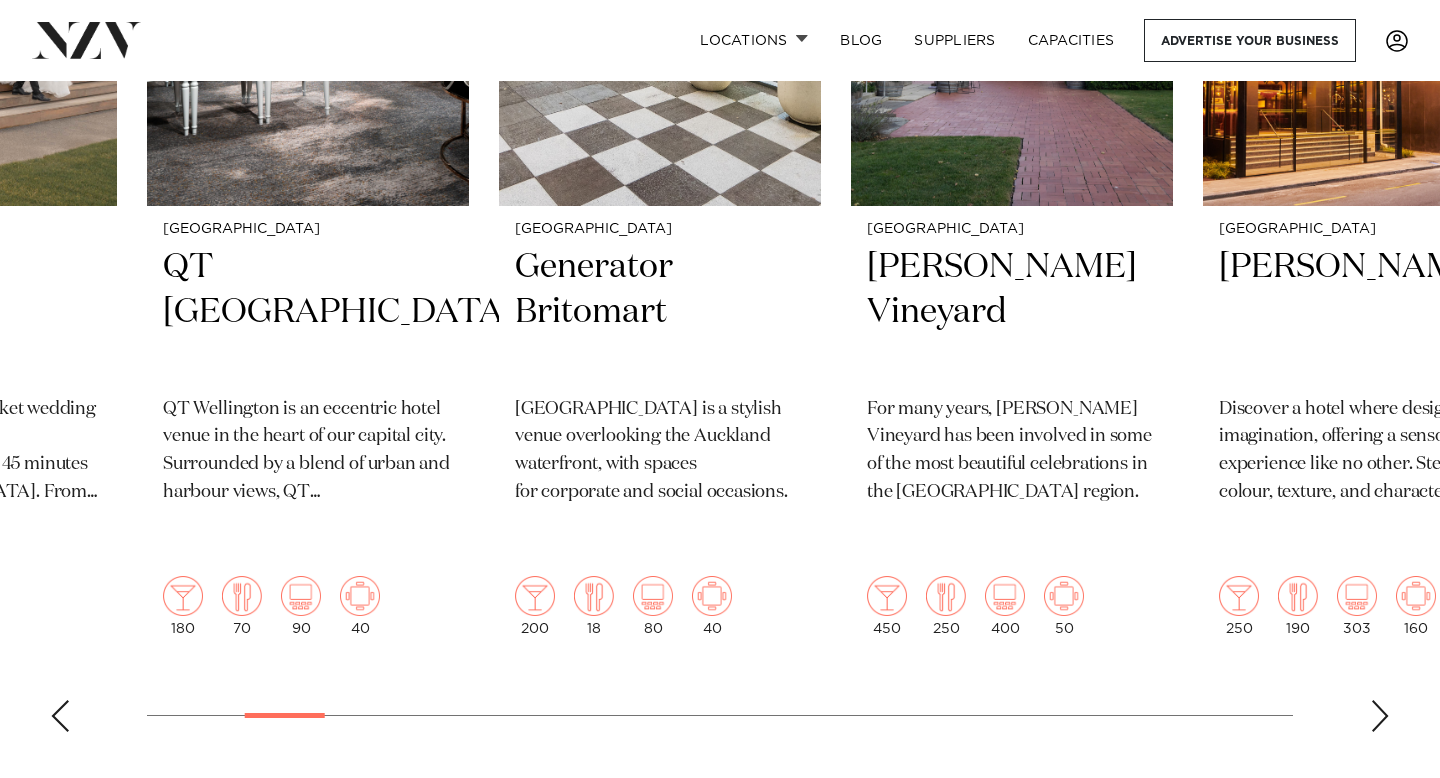 scroll, scrollTop: 956, scrollLeft: 0, axis: vertical 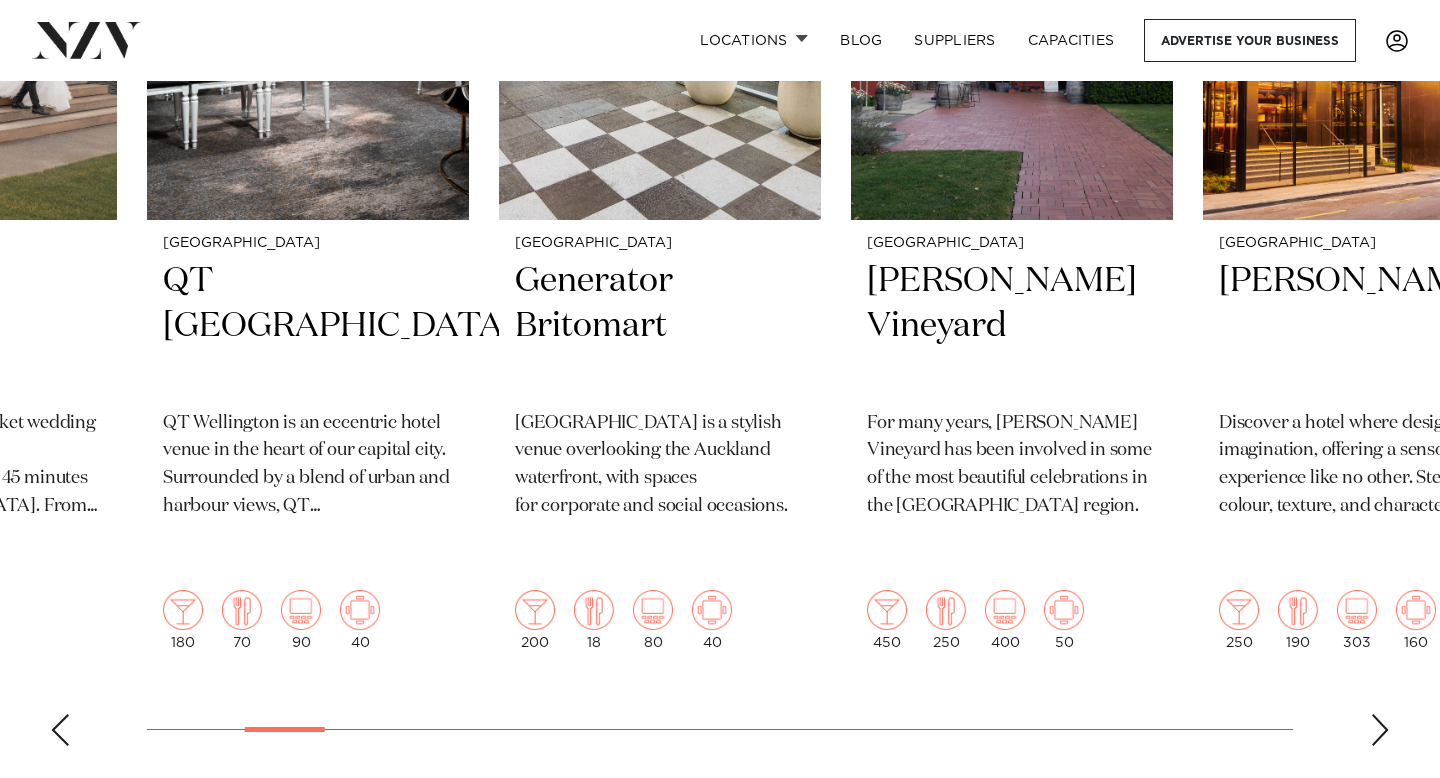 click at bounding box center [1380, 730] 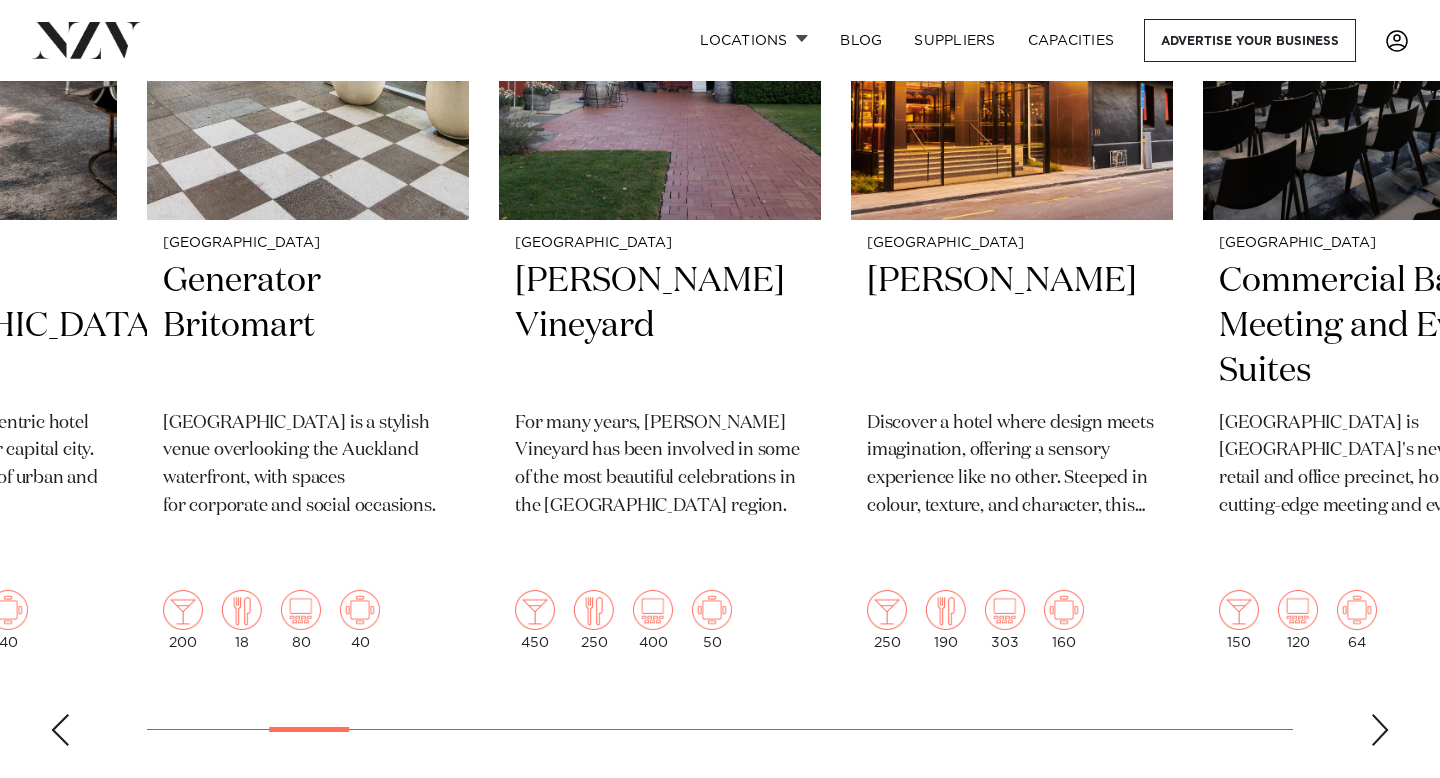 click at bounding box center [1380, 730] 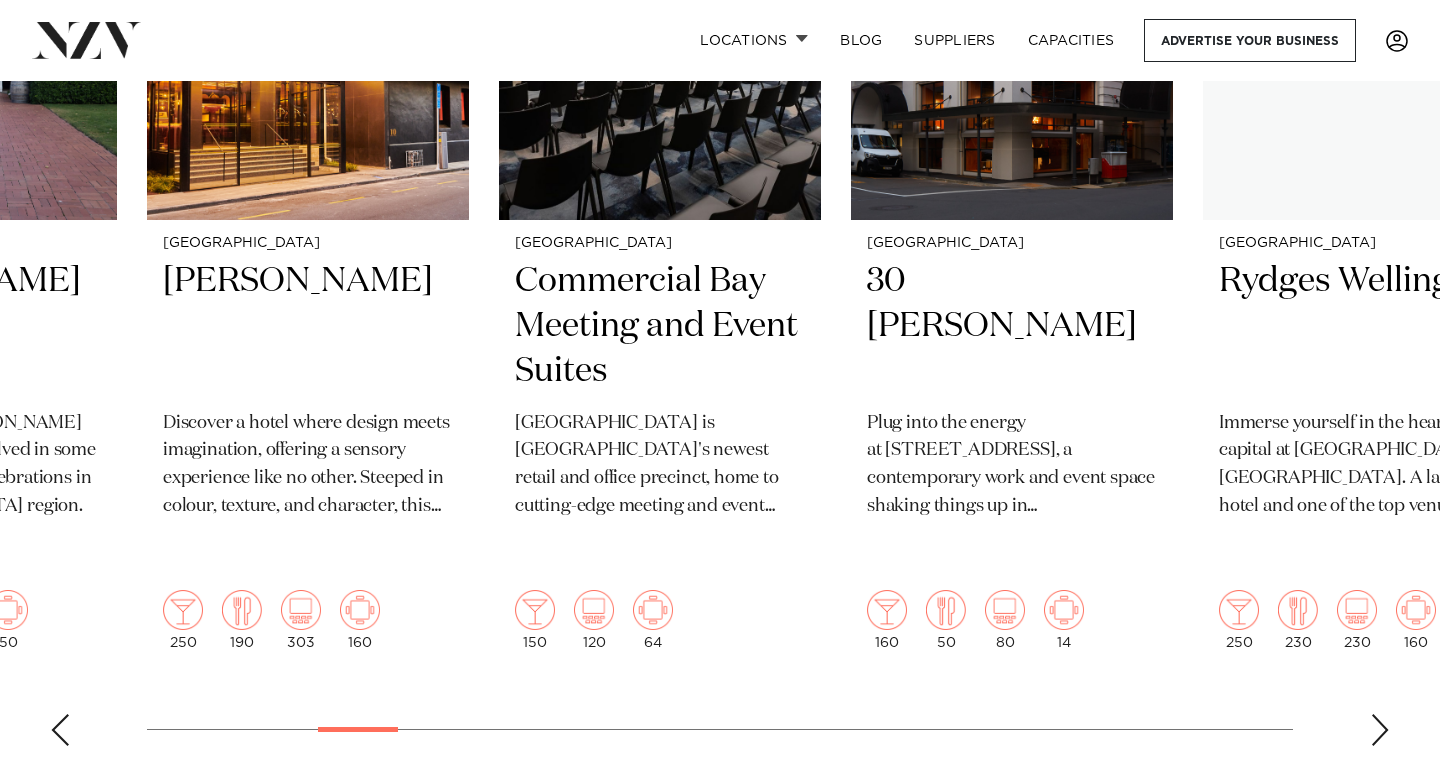 click at bounding box center (1380, 730) 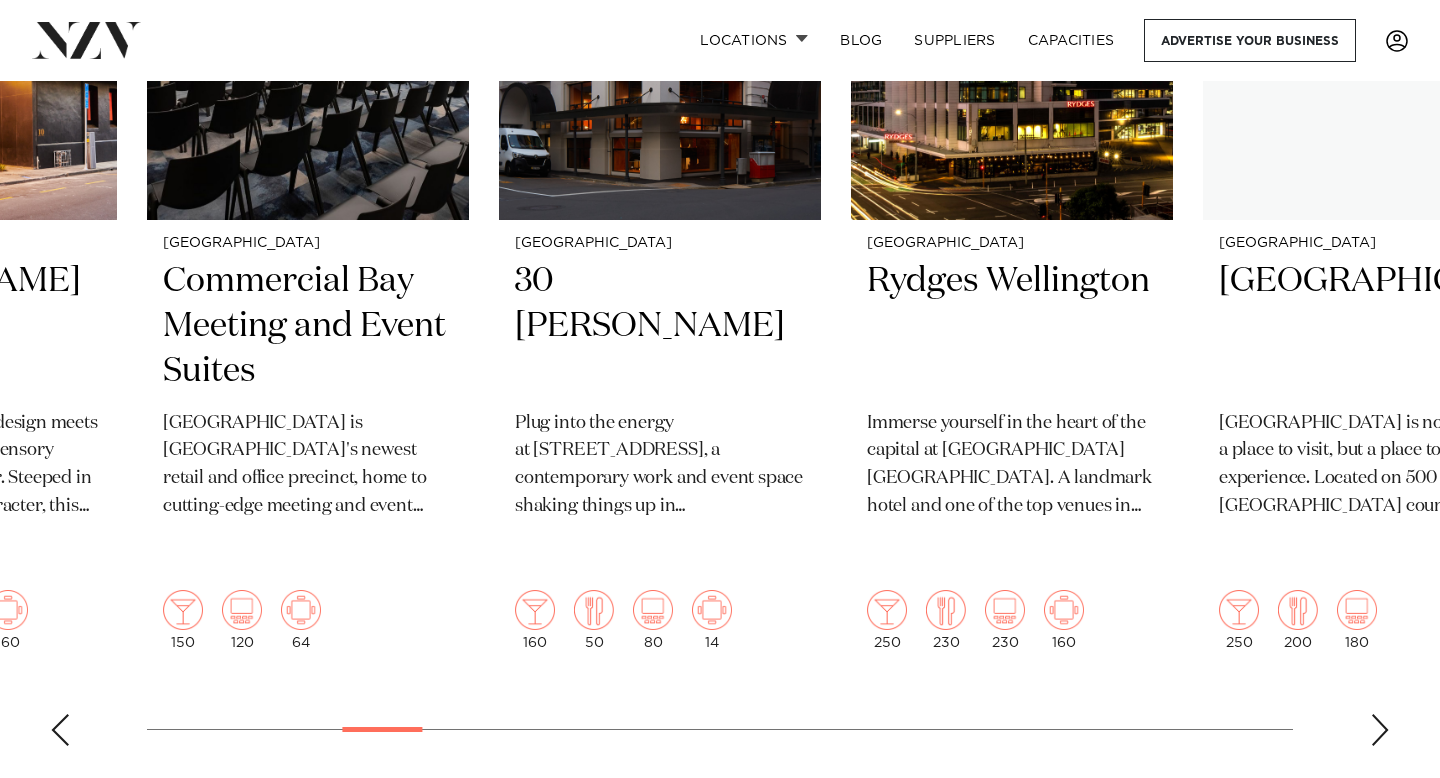 click at bounding box center (1380, 730) 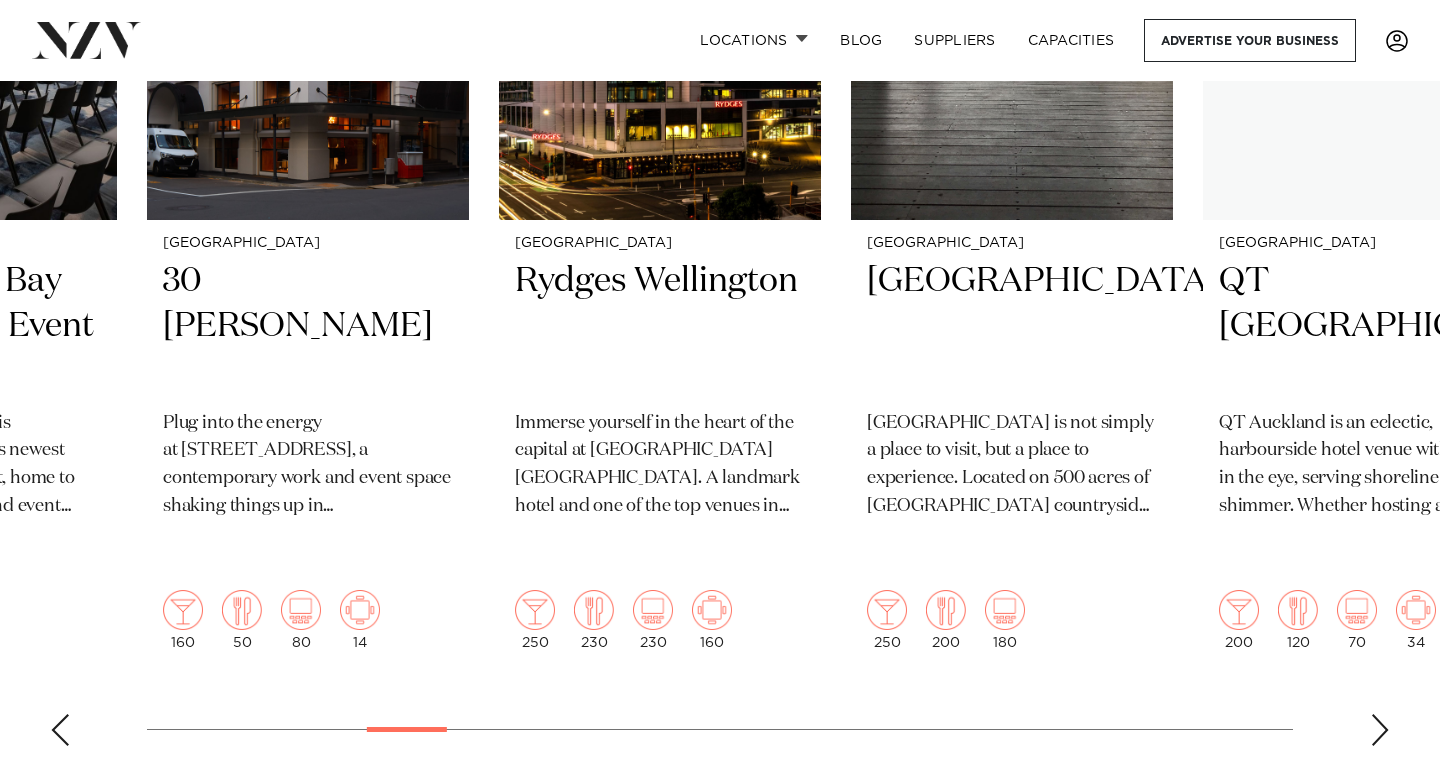 click at bounding box center [1380, 730] 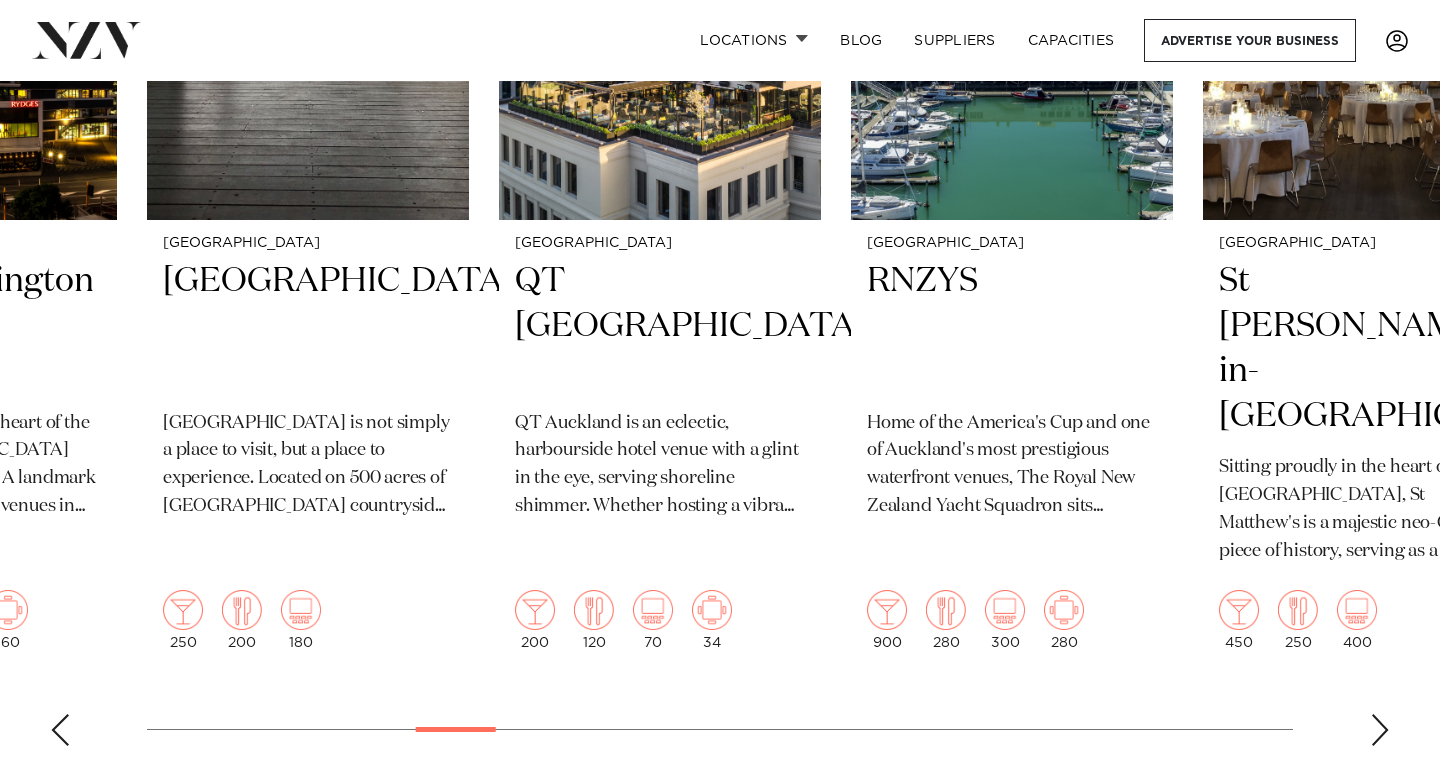 click at bounding box center (1380, 730) 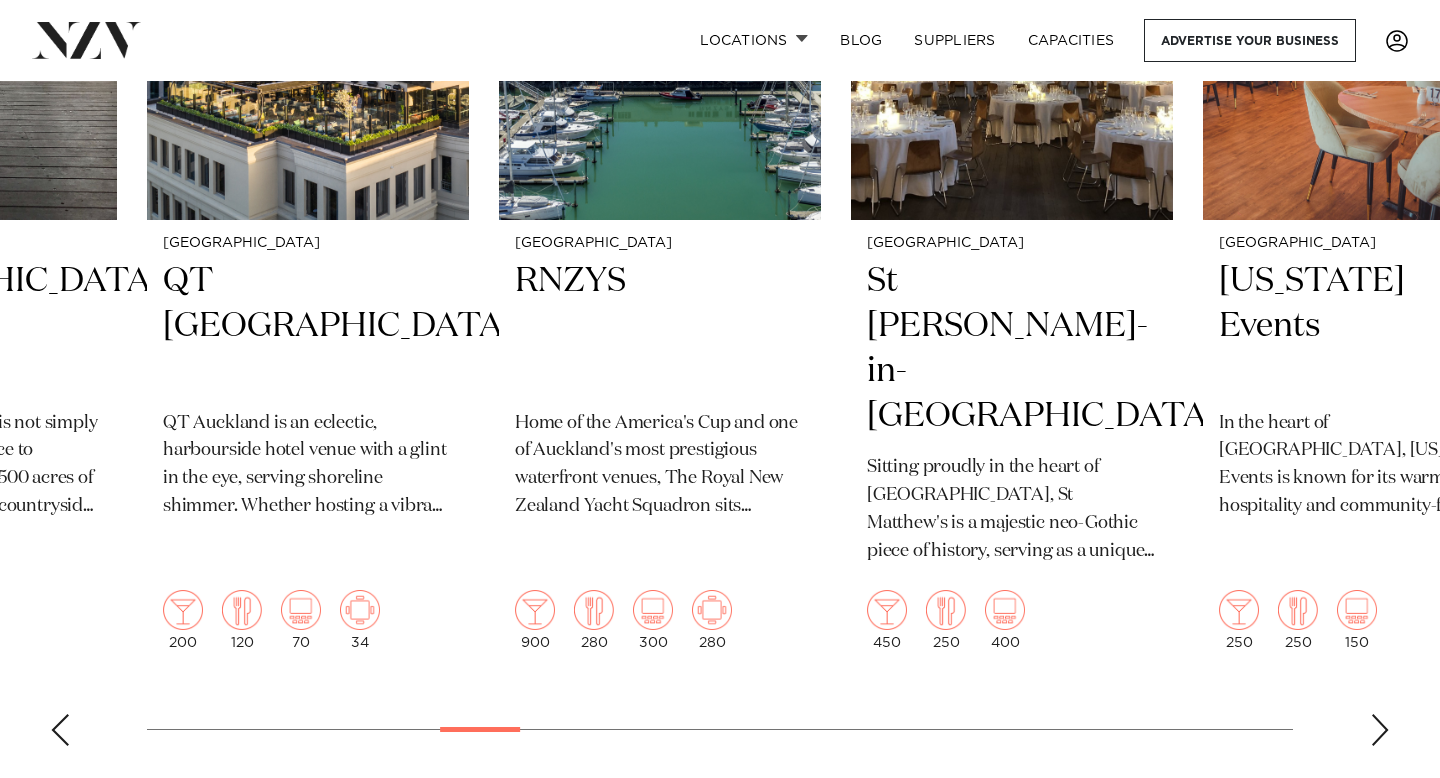 click at bounding box center (1380, 730) 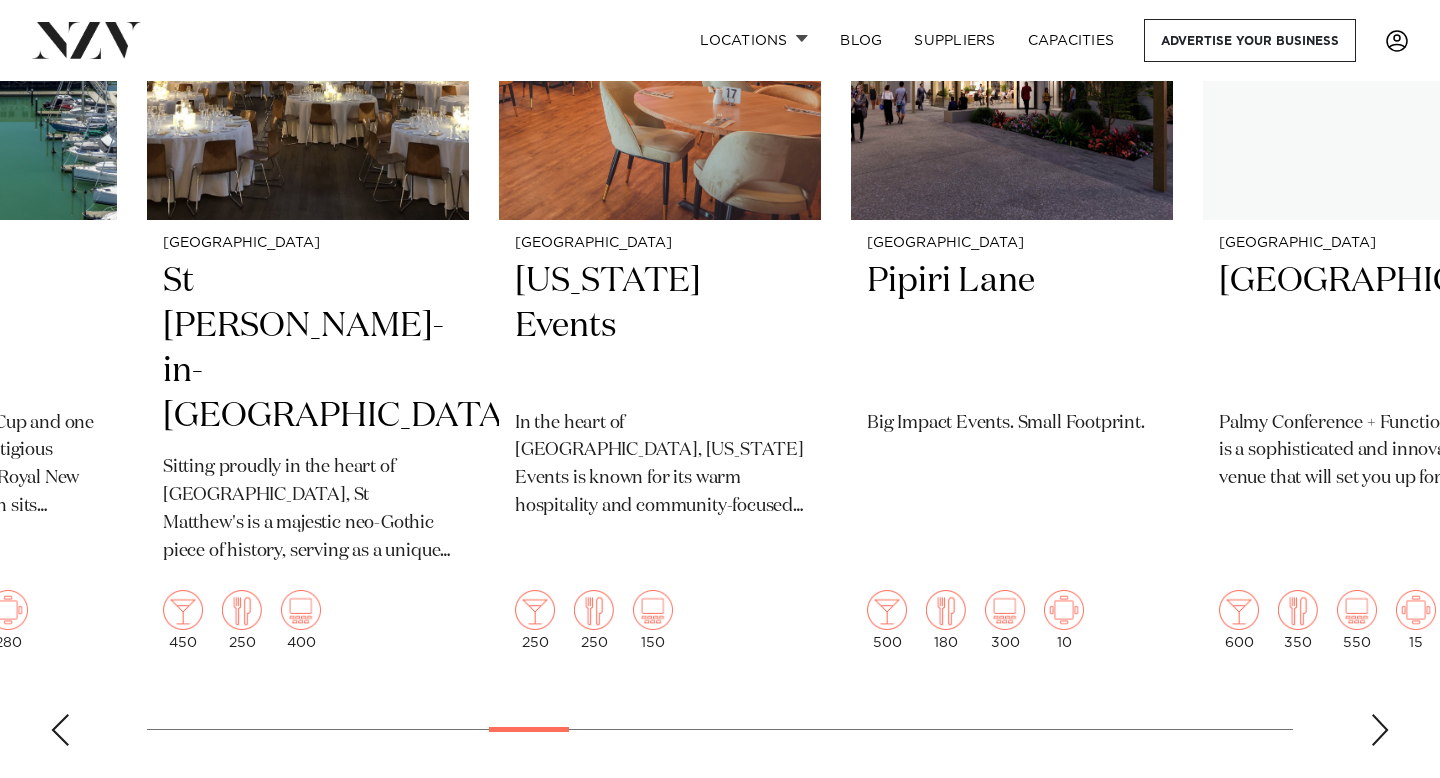 click at bounding box center [1380, 730] 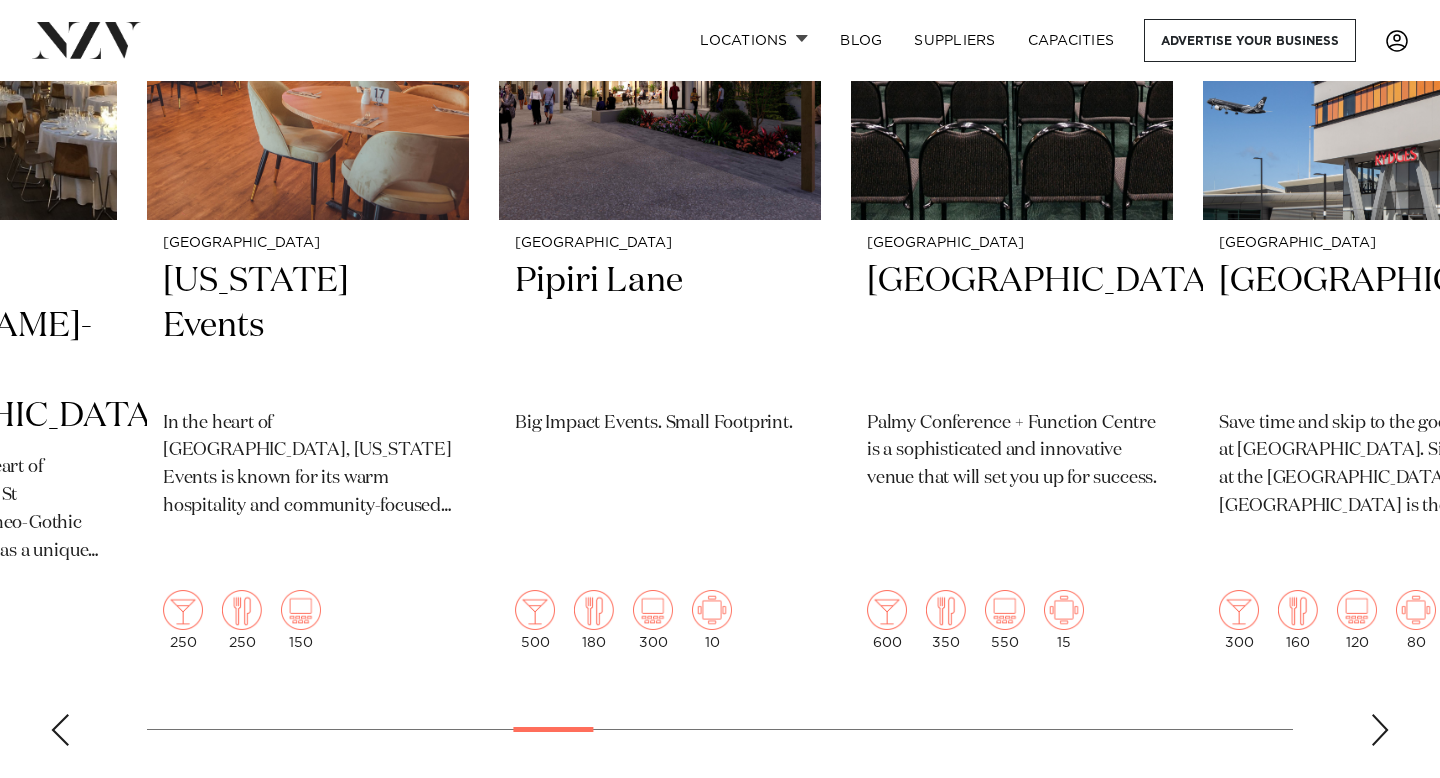 click at bounding box center (1380, 730) 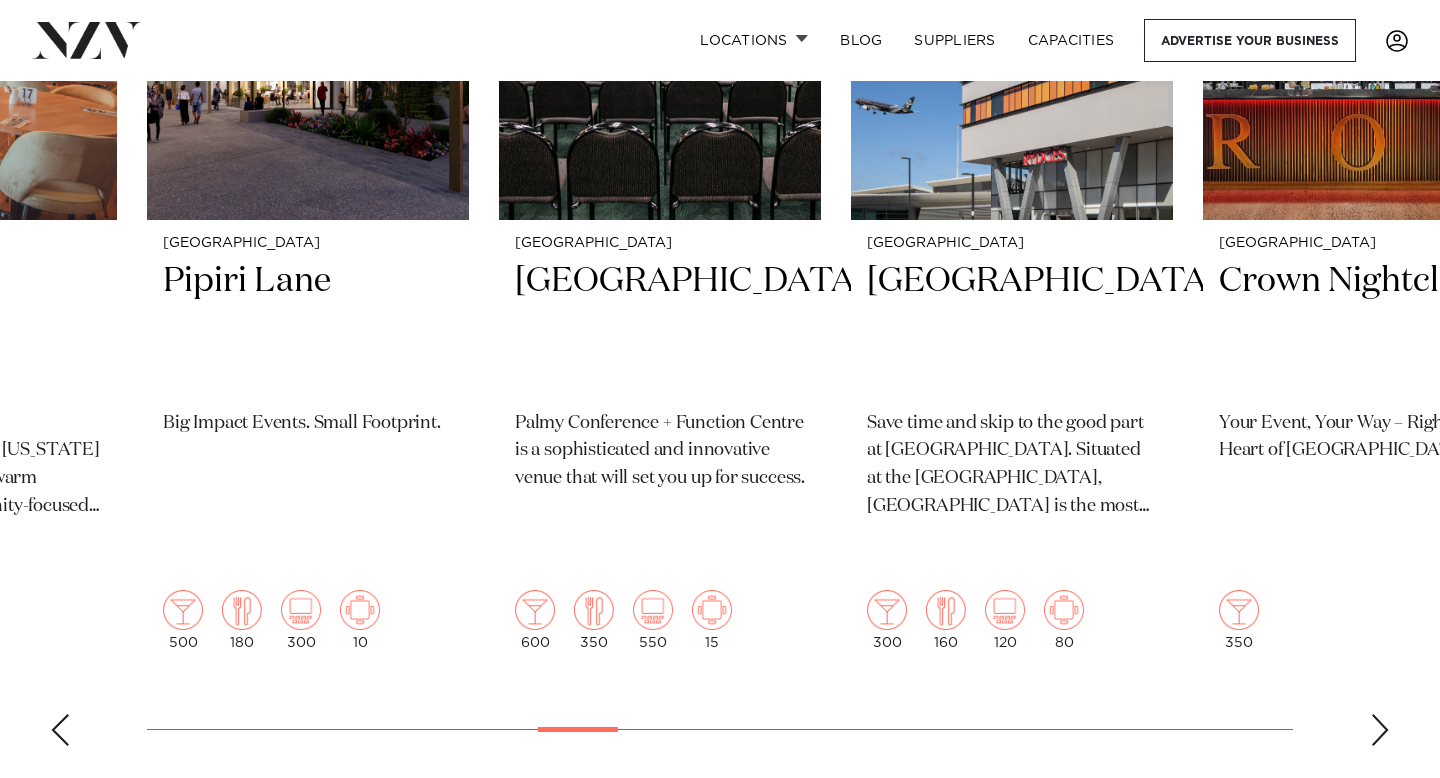 click at bounding box center [1380, 730] 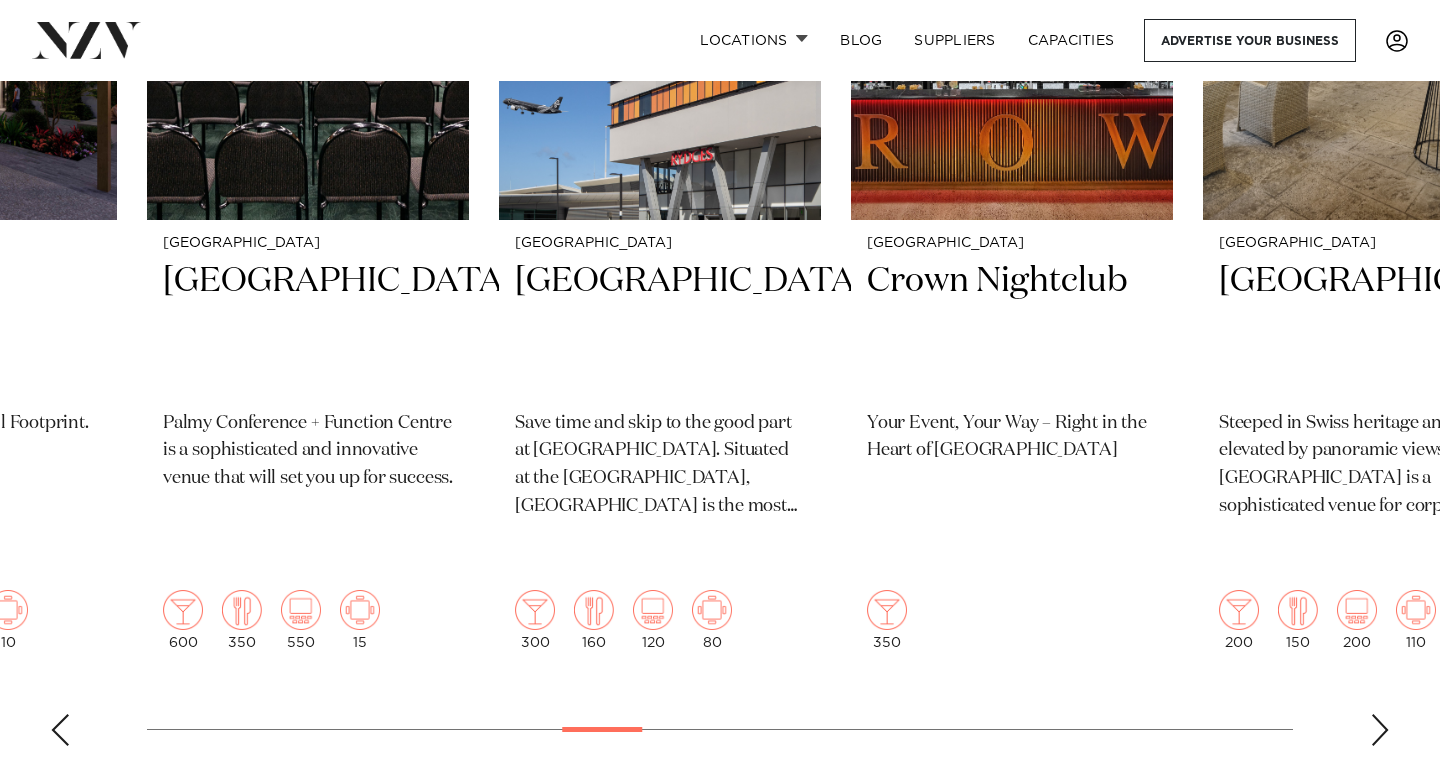 click at bounding box center [1380, 730] 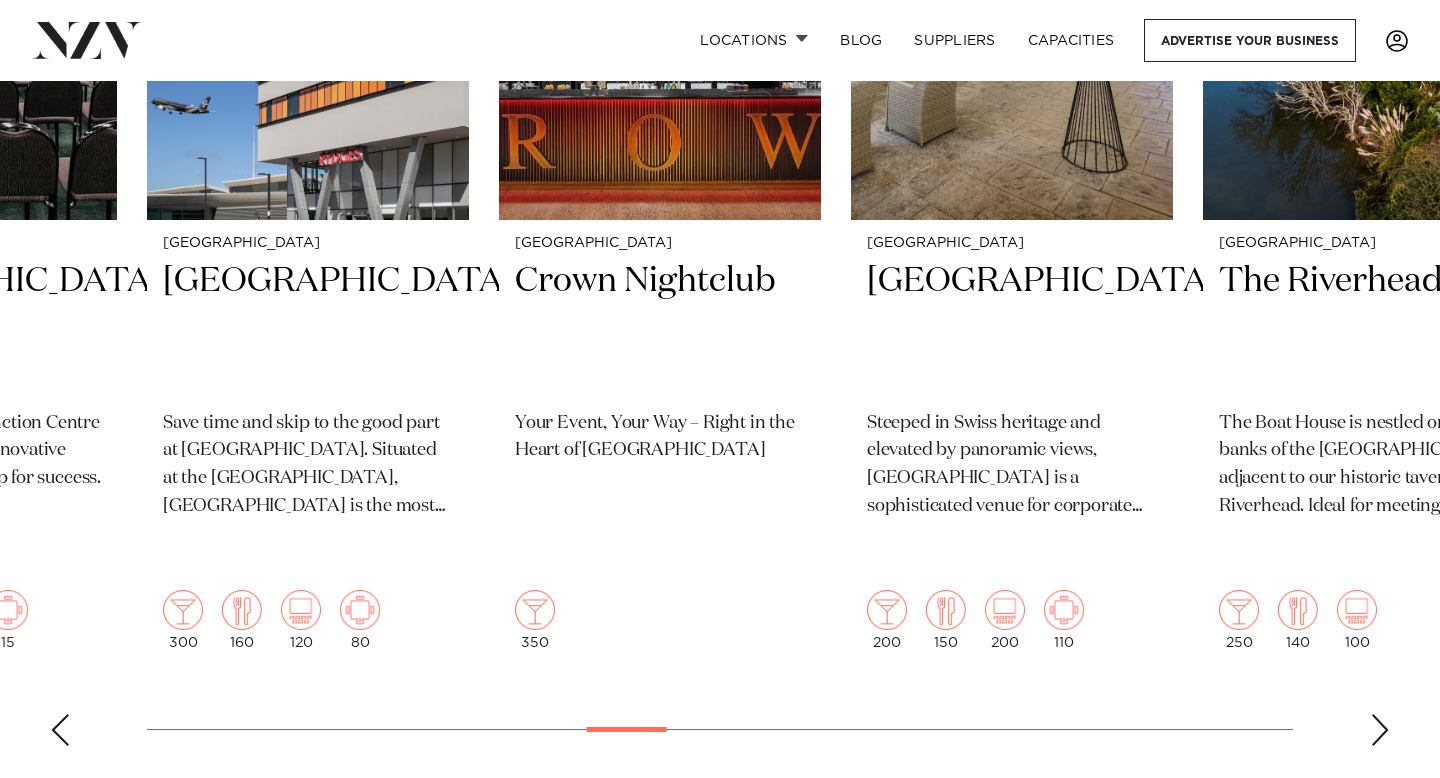 click at bounding box center (1380, 730) 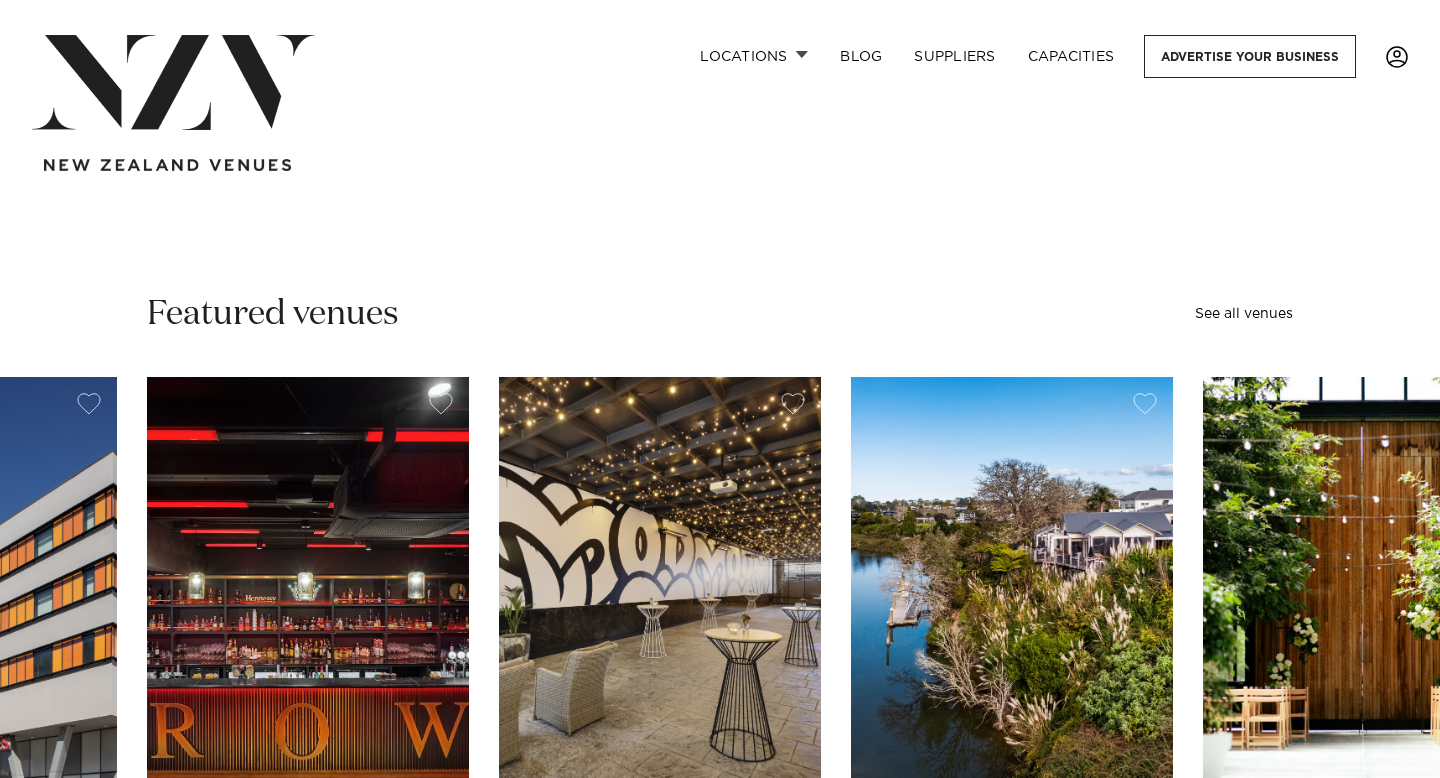 scroll, scrollTop: 0, scrollLeft: 0, axis: both 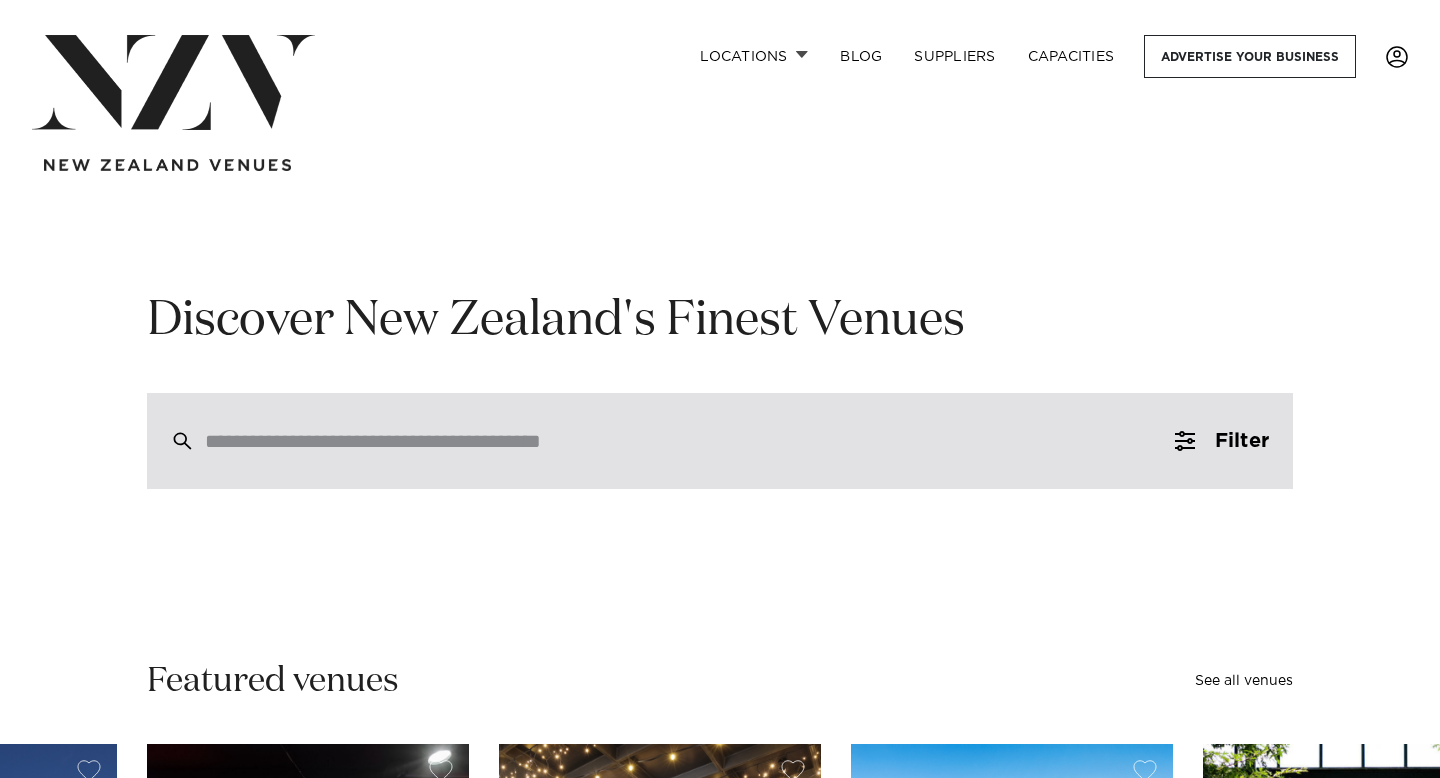 click at bounding box center [677, 441] 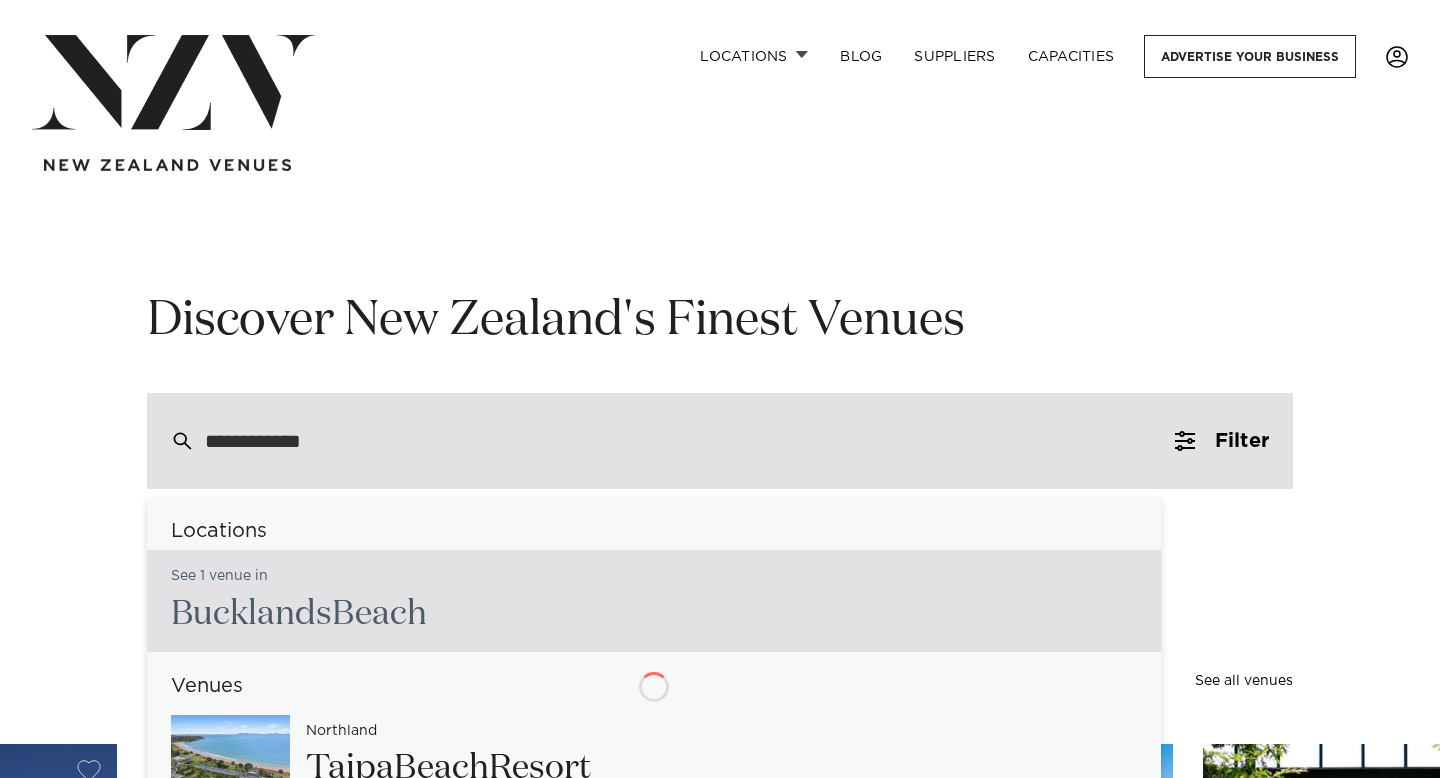 type on "**********" 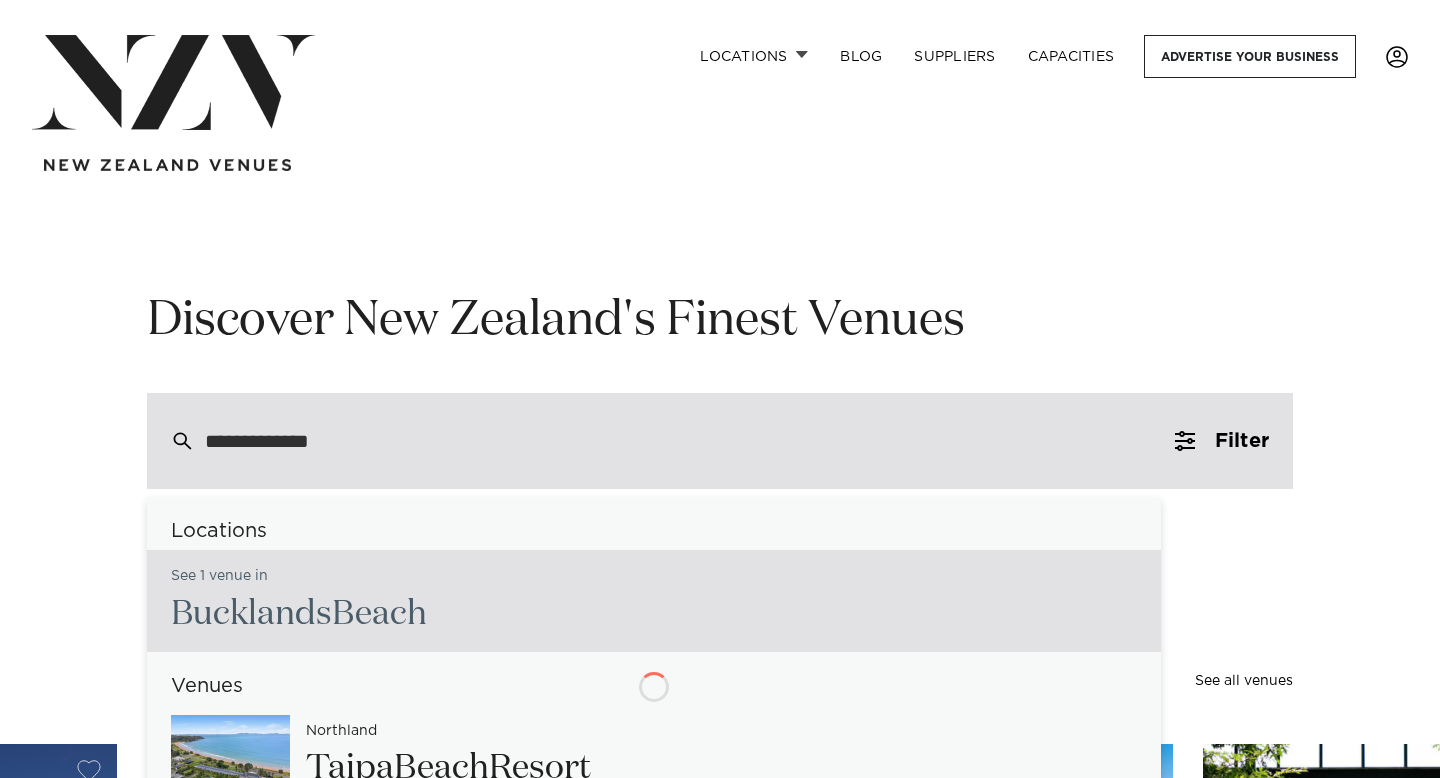 type on "**********" 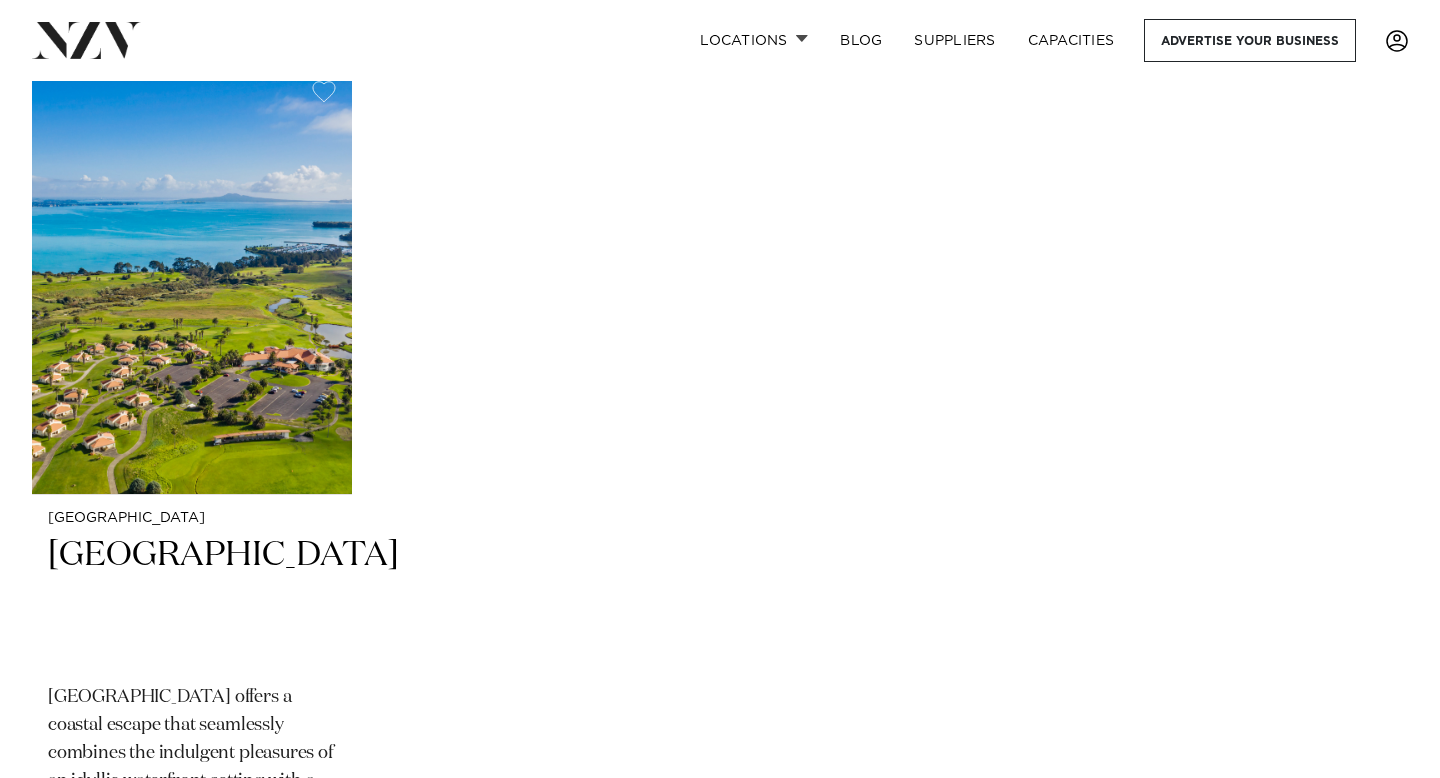 scroll, scrollTop: 0, scrollLeft: 0, axis: both 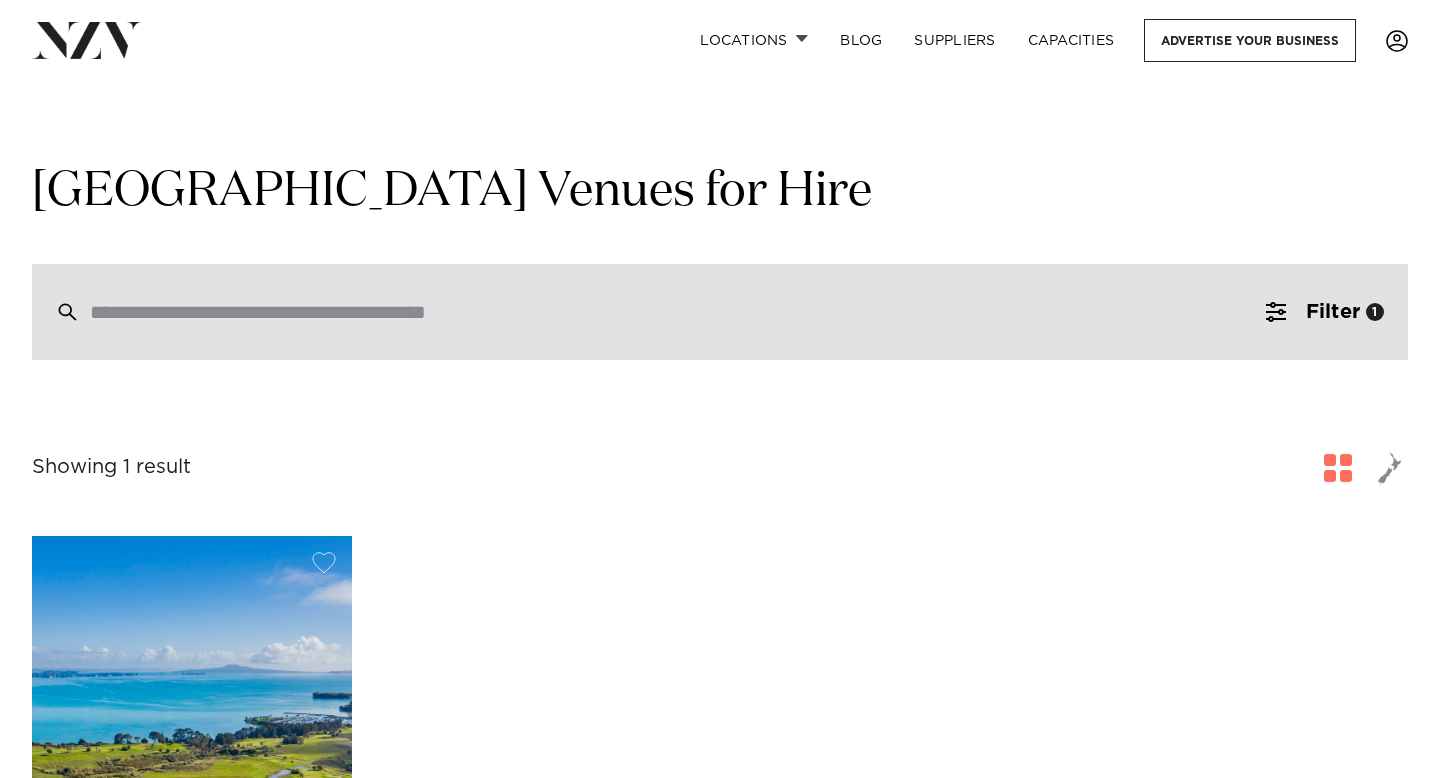 click at bounding box center [677, 312] 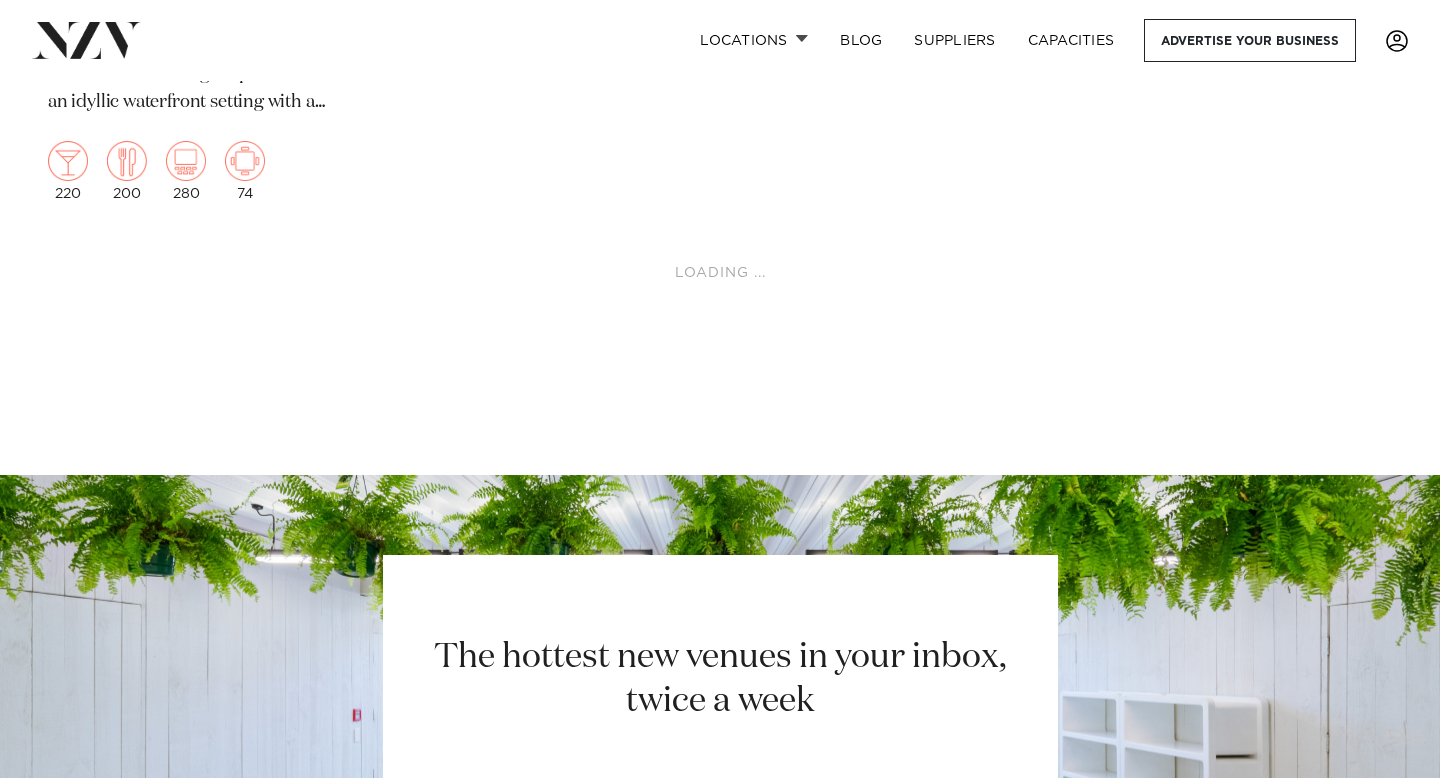 scroll, scrollTop: 0, scrollLeft: 0, axis: both 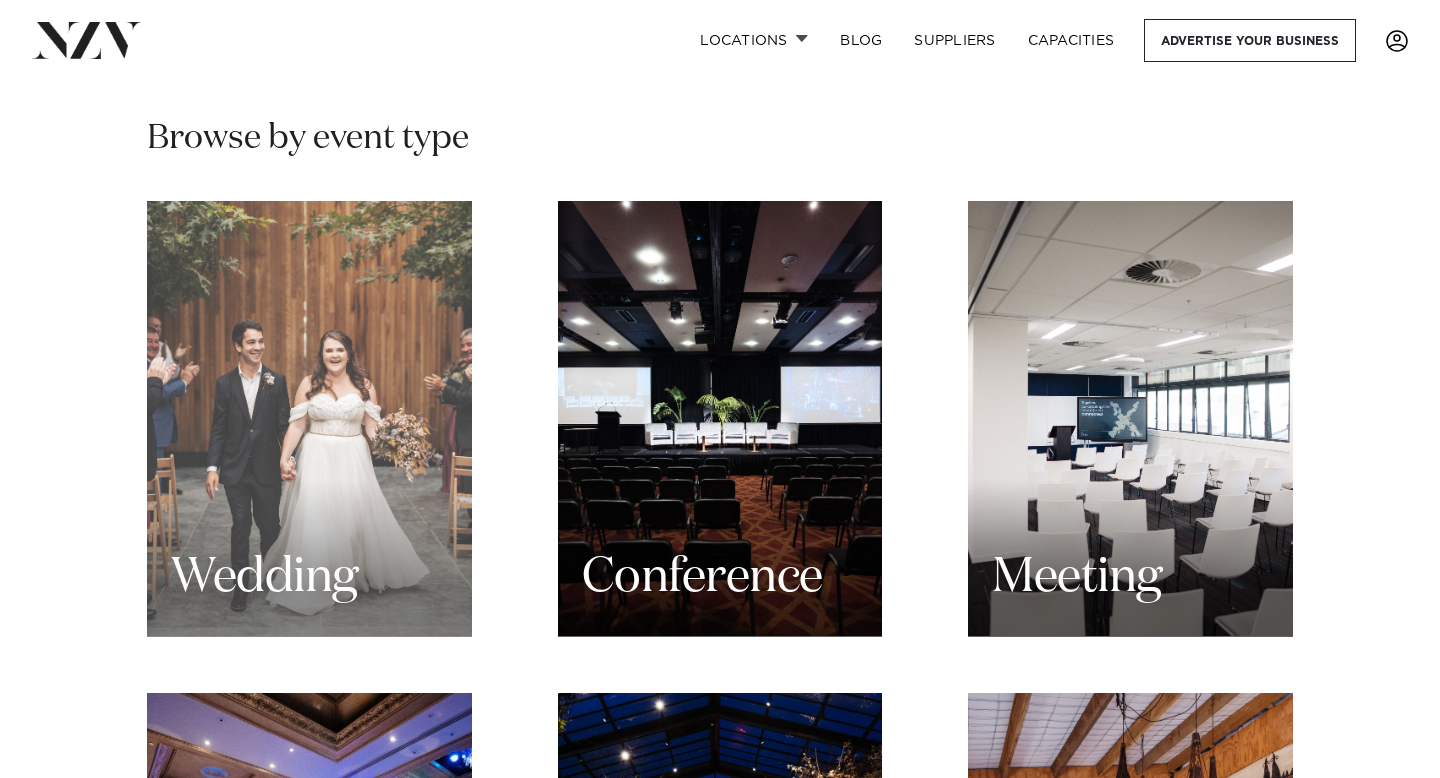 click on "Wedding" at bounding box center [309, 419] 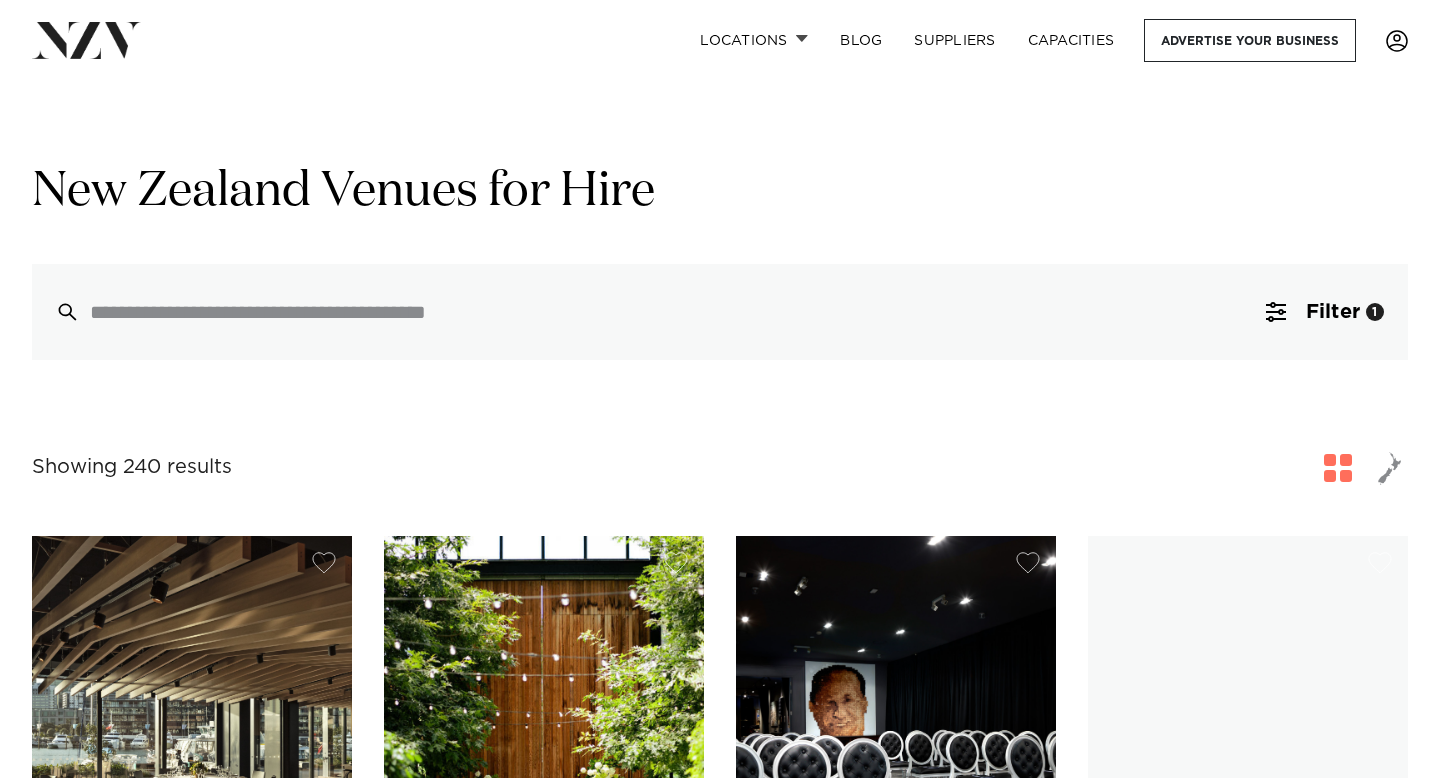 scroll, scrollTop: 0, scrollLeft: 0, axis: both 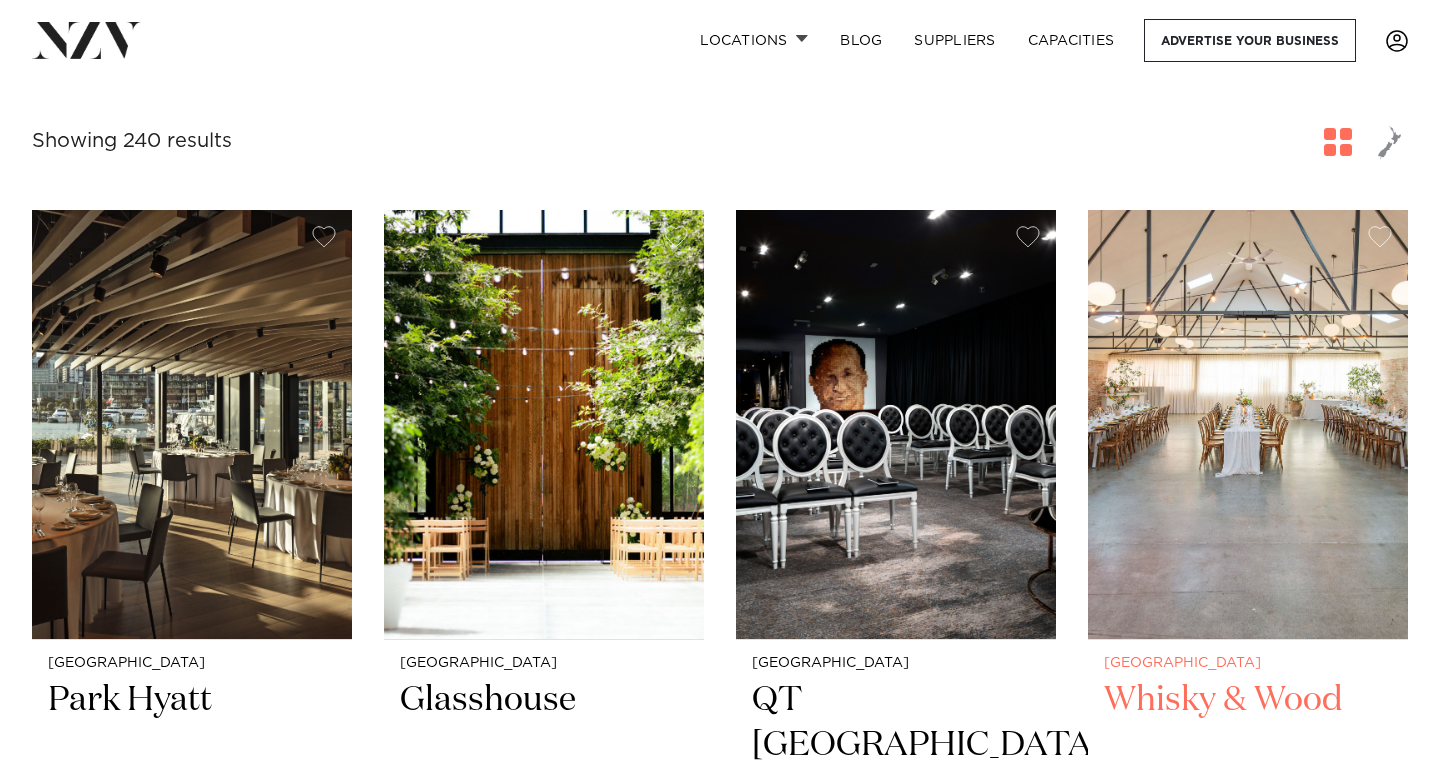 click at bounding box center [1248, 424] 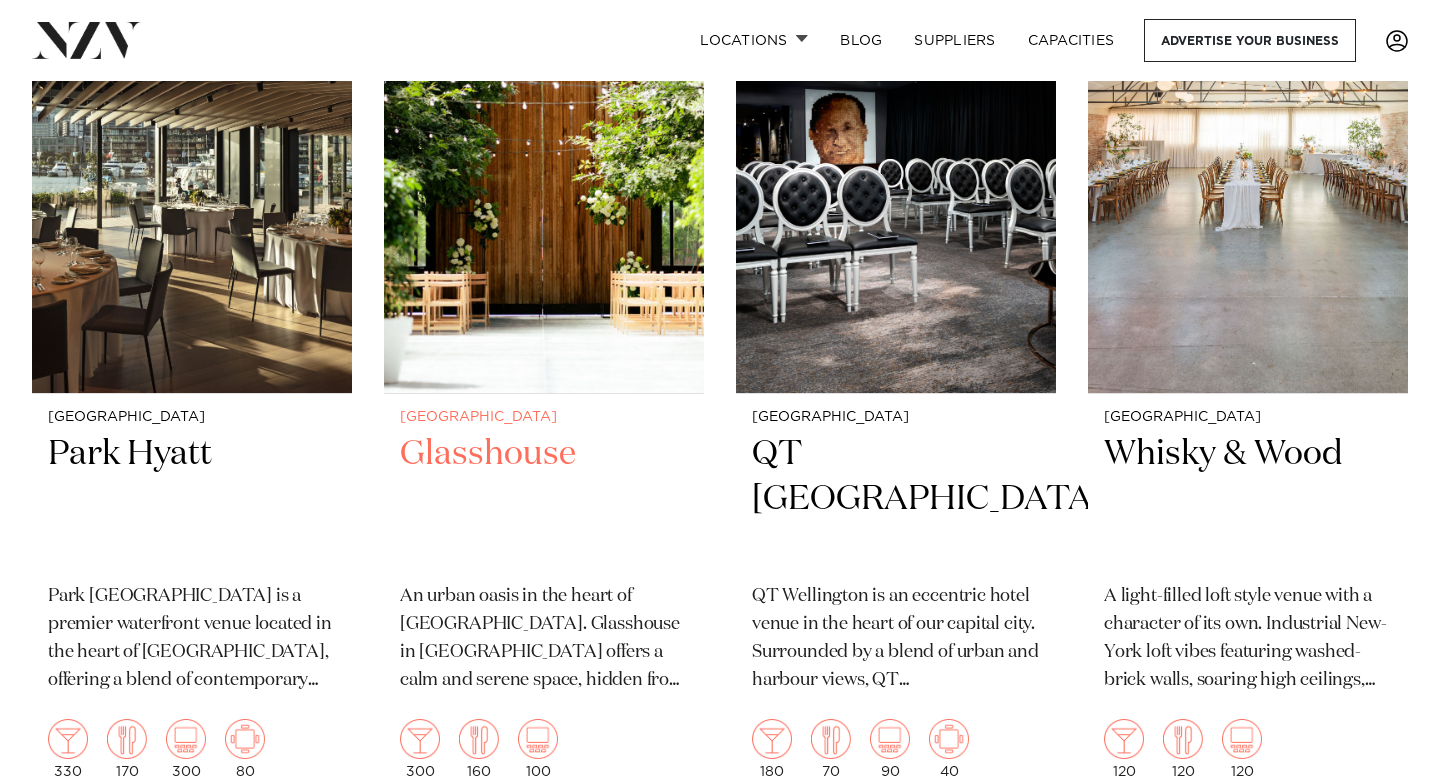 scroll, scrollTop: 579, scrollLeft: 0, axis: vertical 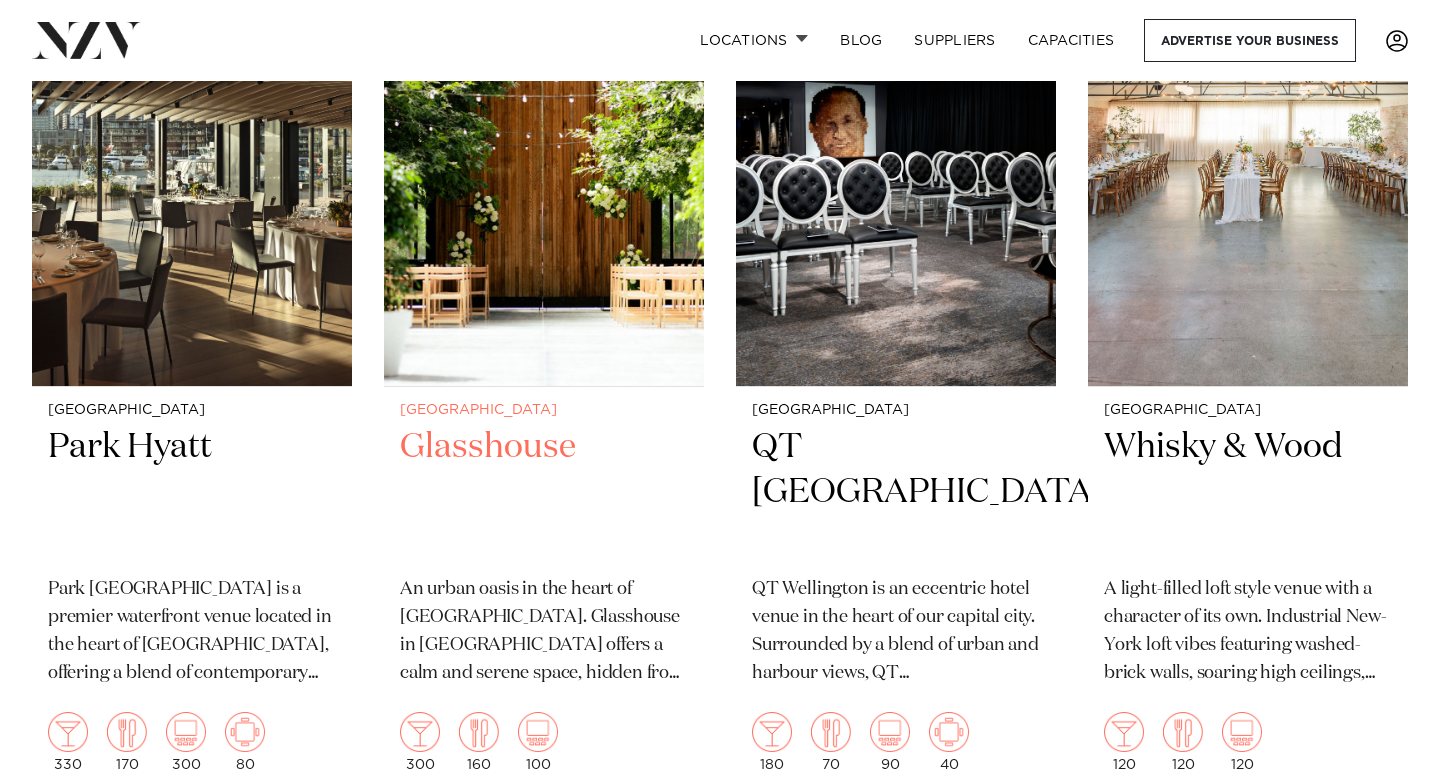 click at bounding box center (544, 171) 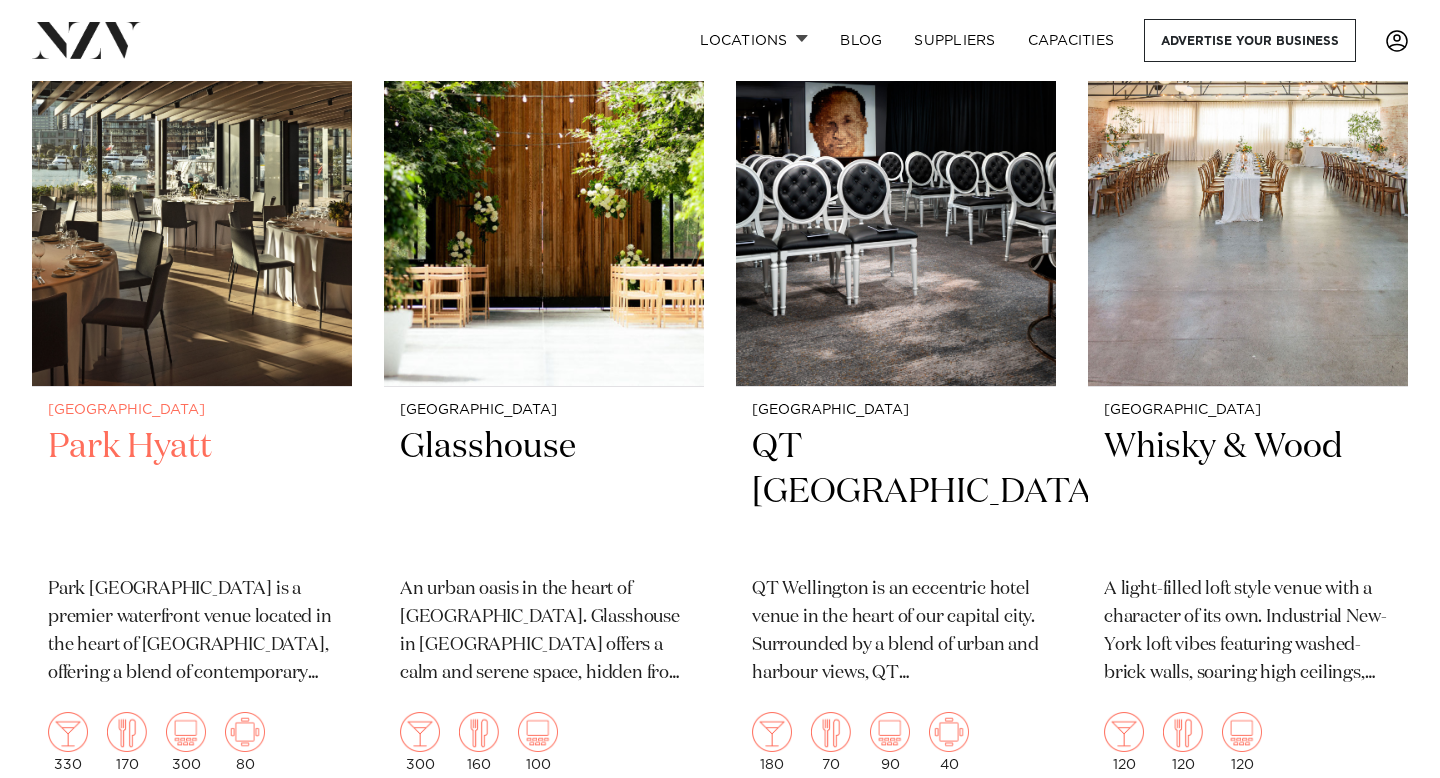 scroll, scrollTop: 0, scrollLeft: 0, axis: both 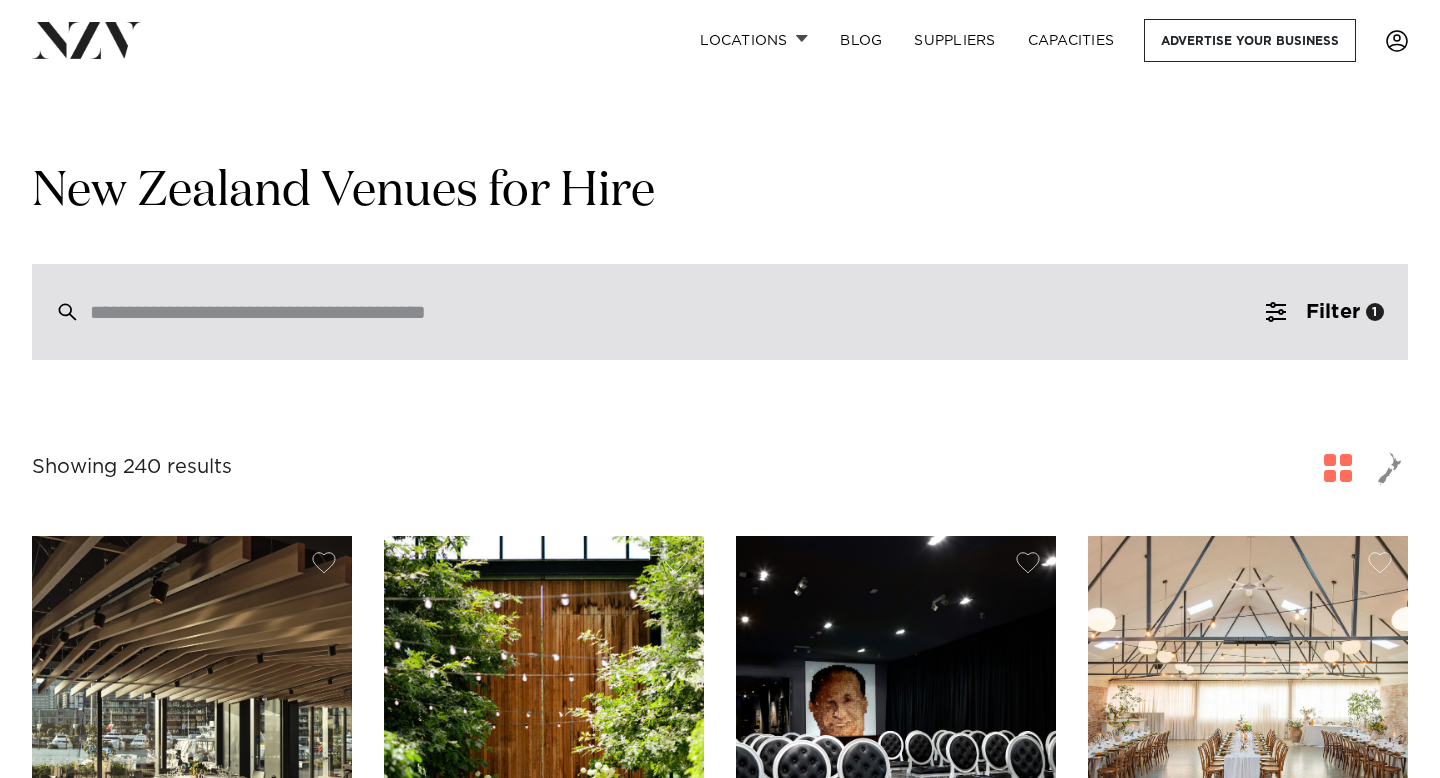 click at bounding box center [677, 312] 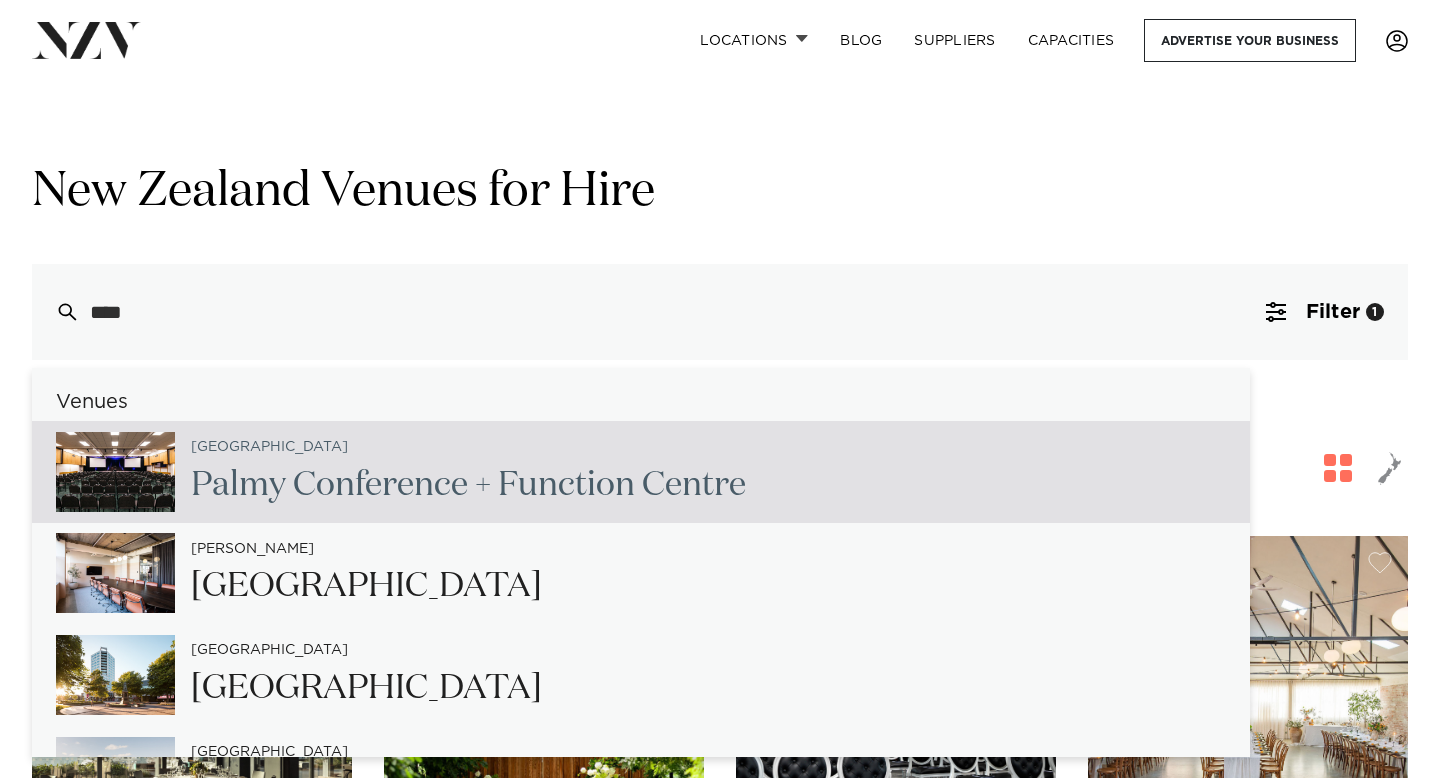 type on "****" 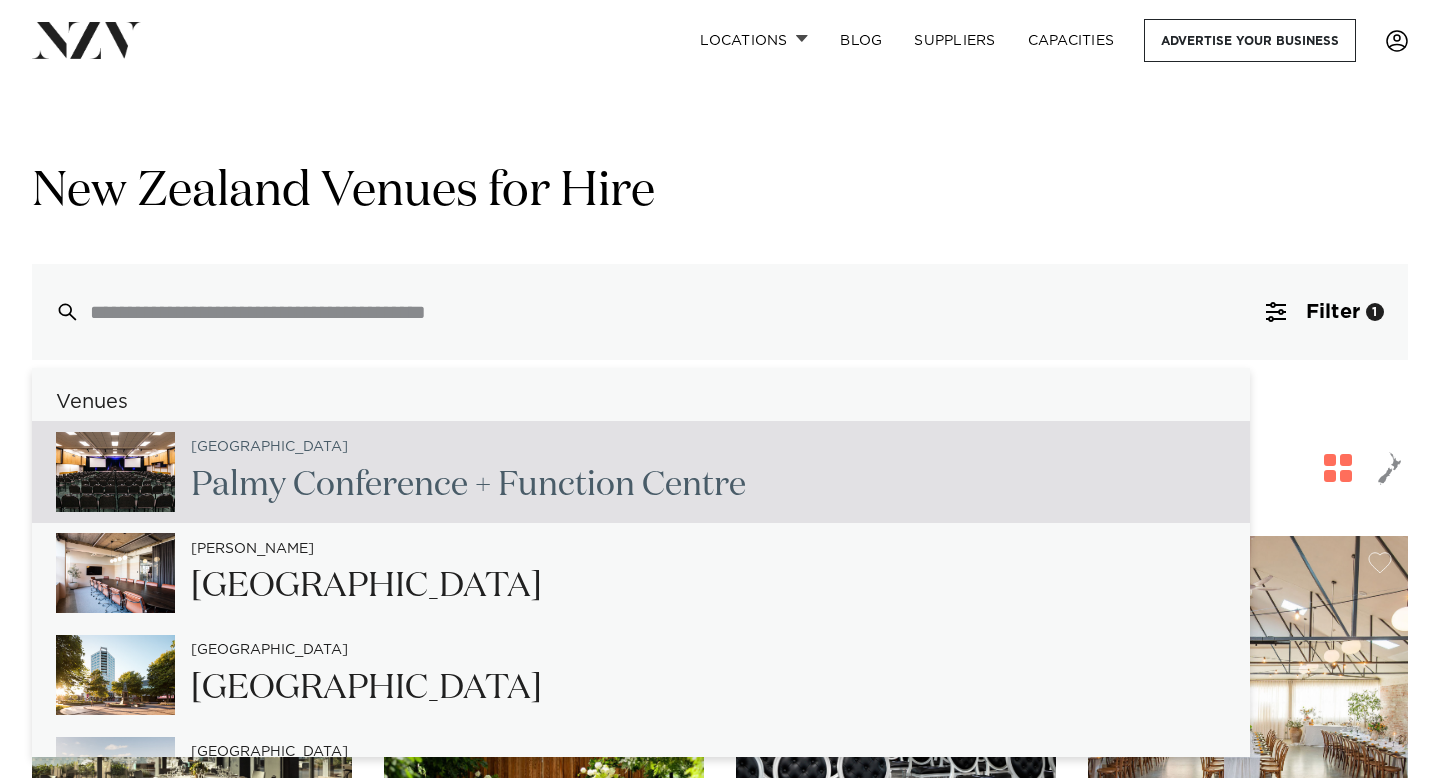 click on "New Zealand Venues for Hire" at bounding box center (720, 192) 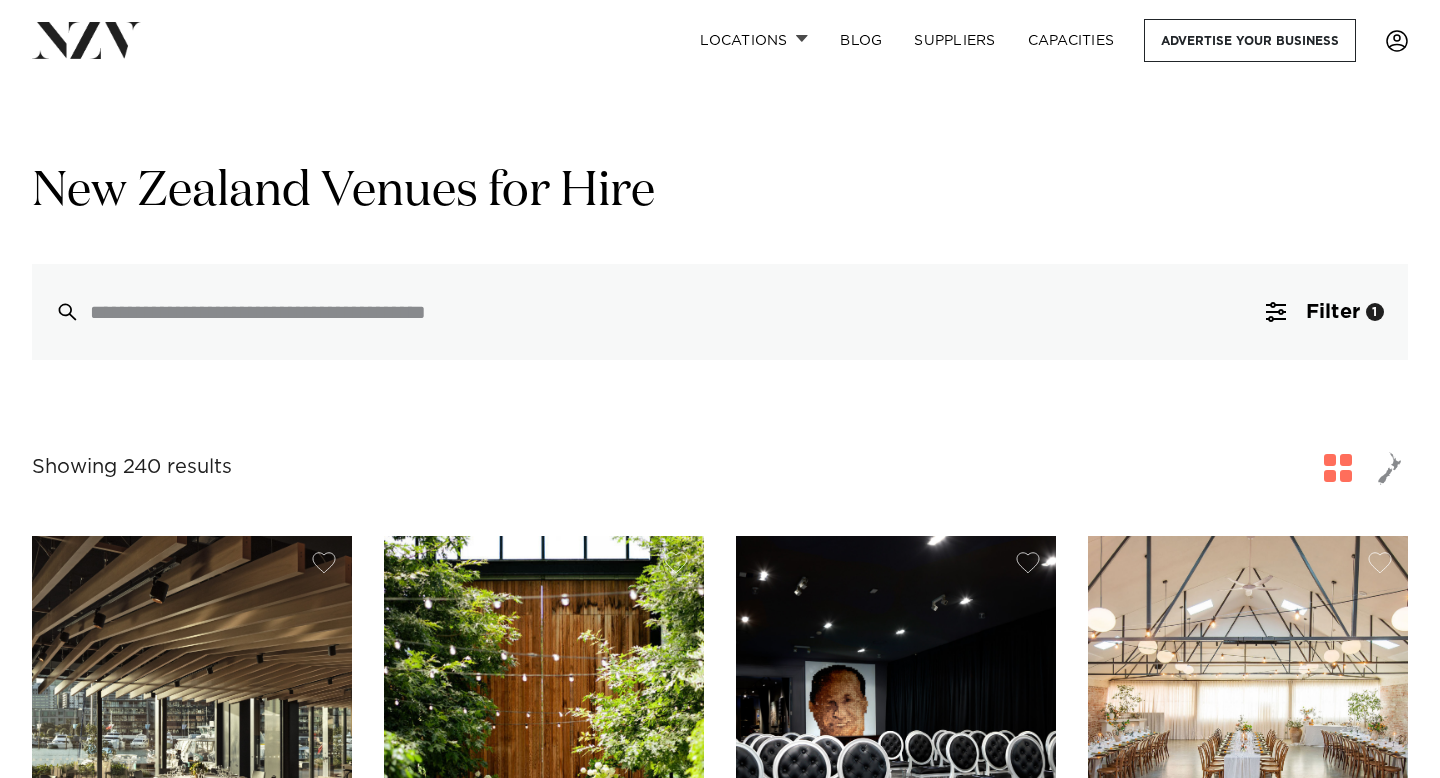 click on "New Zealand Venues for Hire" at bounding box center [720, 192] 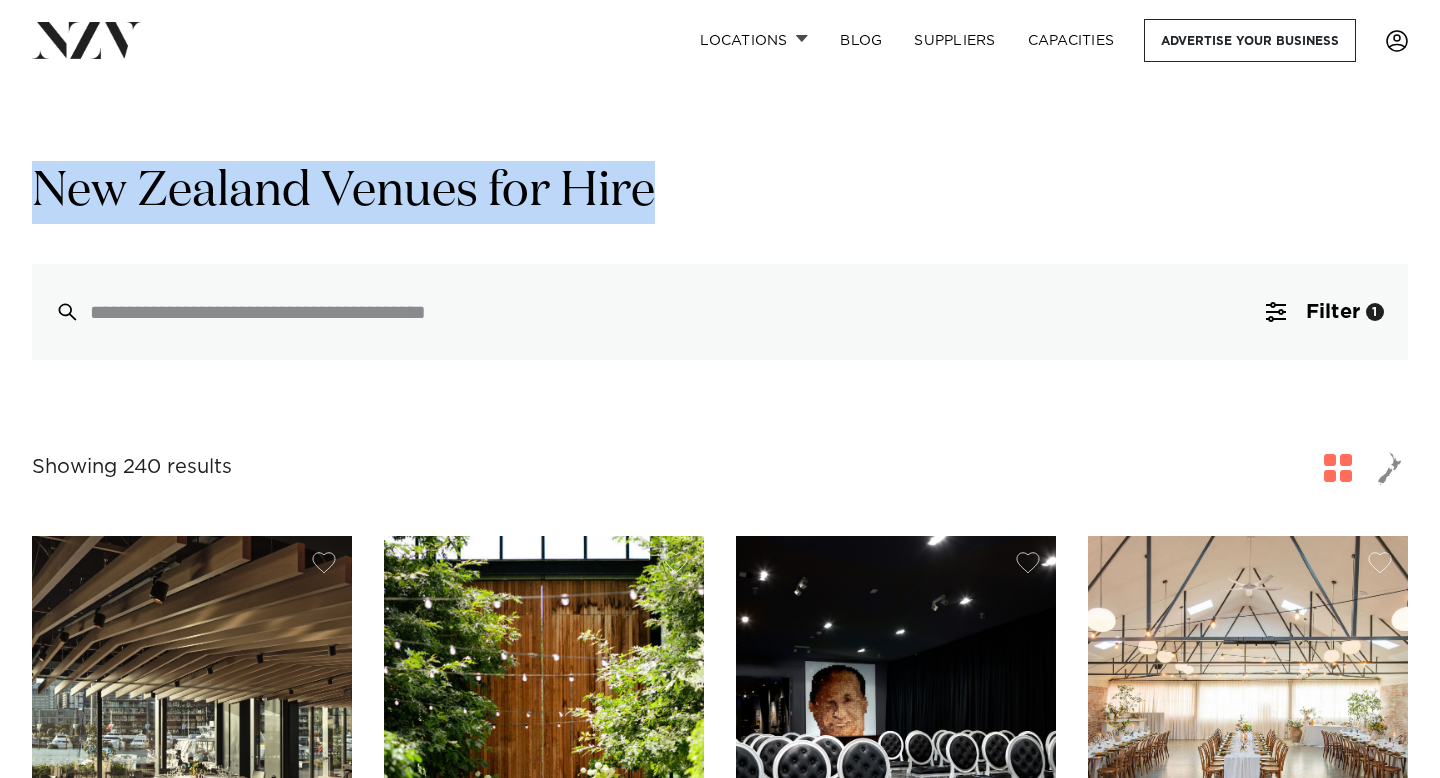 click on "New Zealand Venues for Hire" at bounding box center [720, 192] 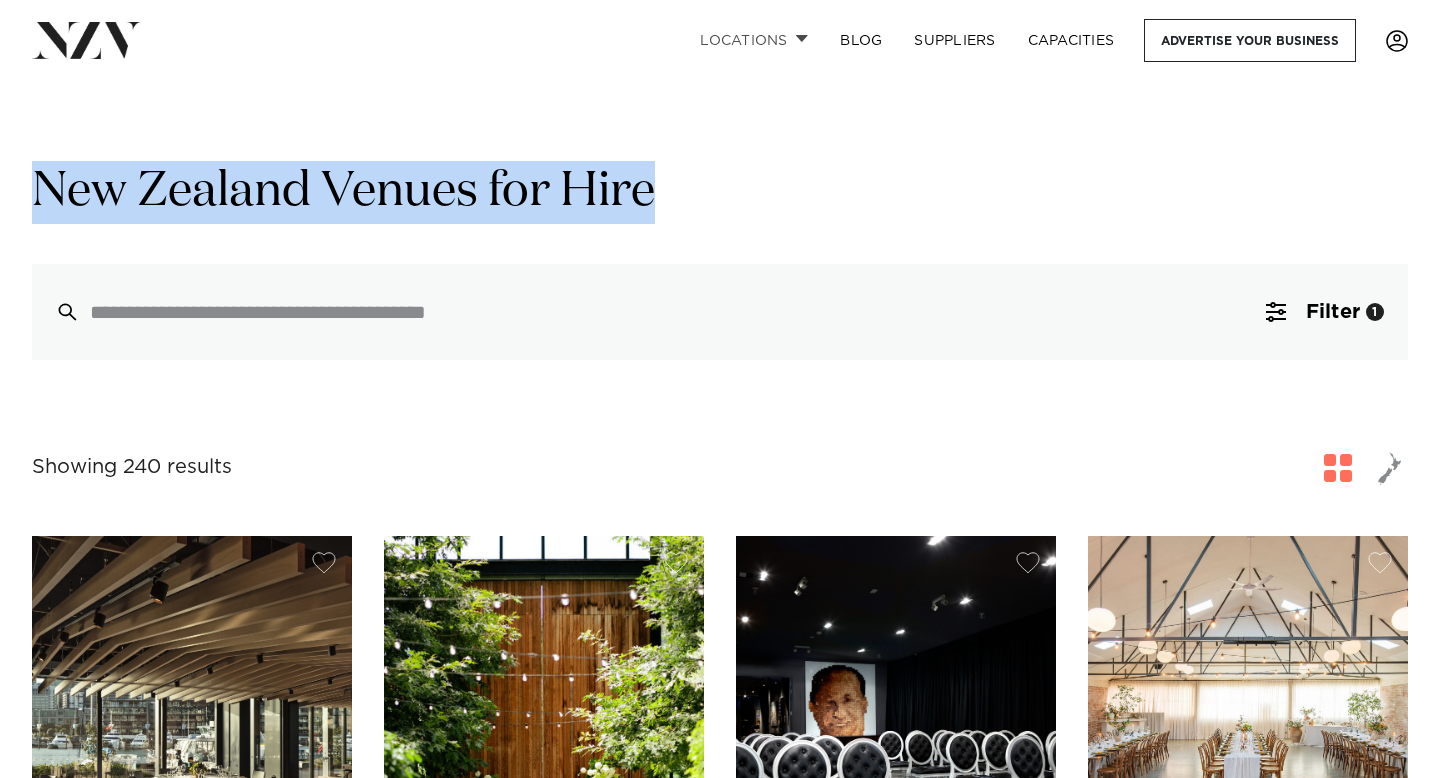 click on "Locations" at bounding box center [754, 40] 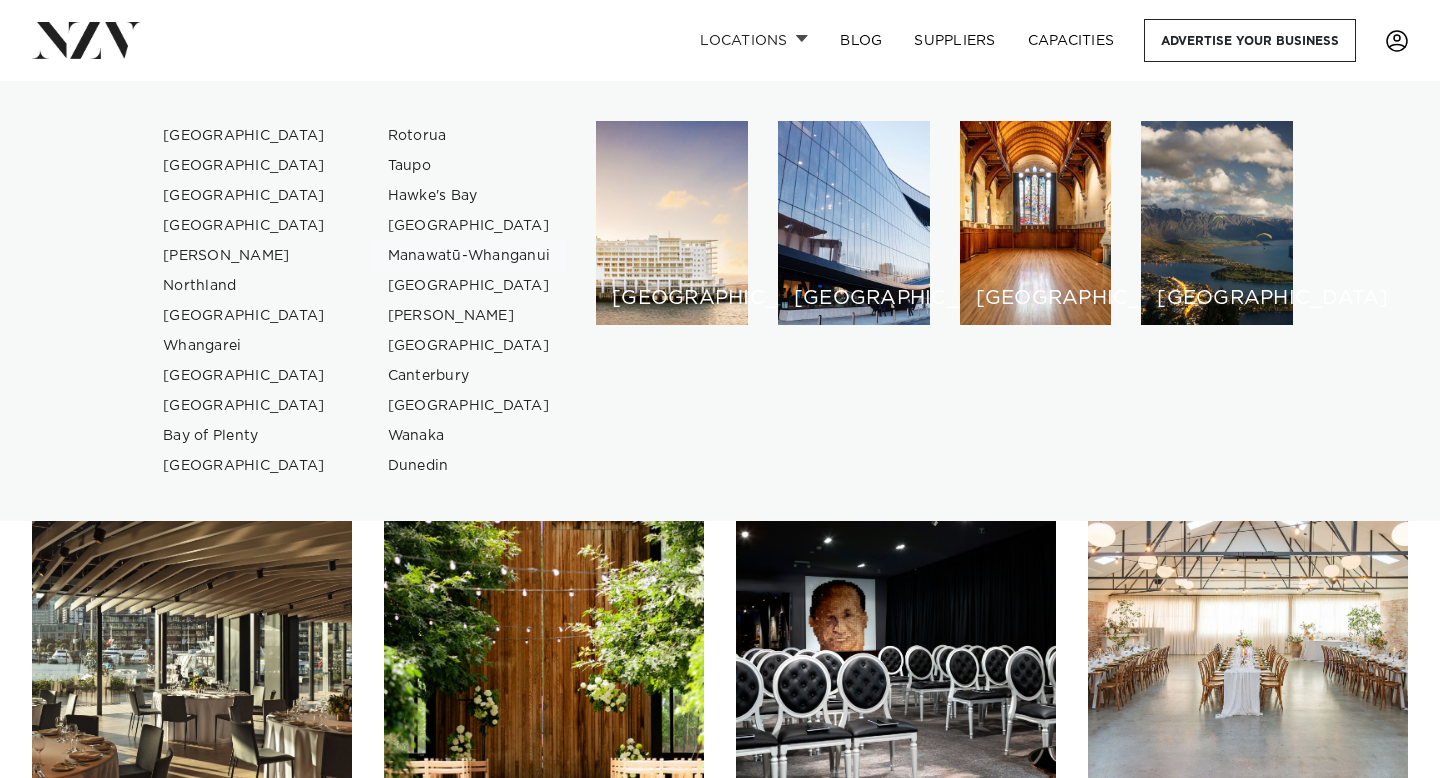 scroll, scrollTop: 64, scrollLeft: 0, axis: vertical 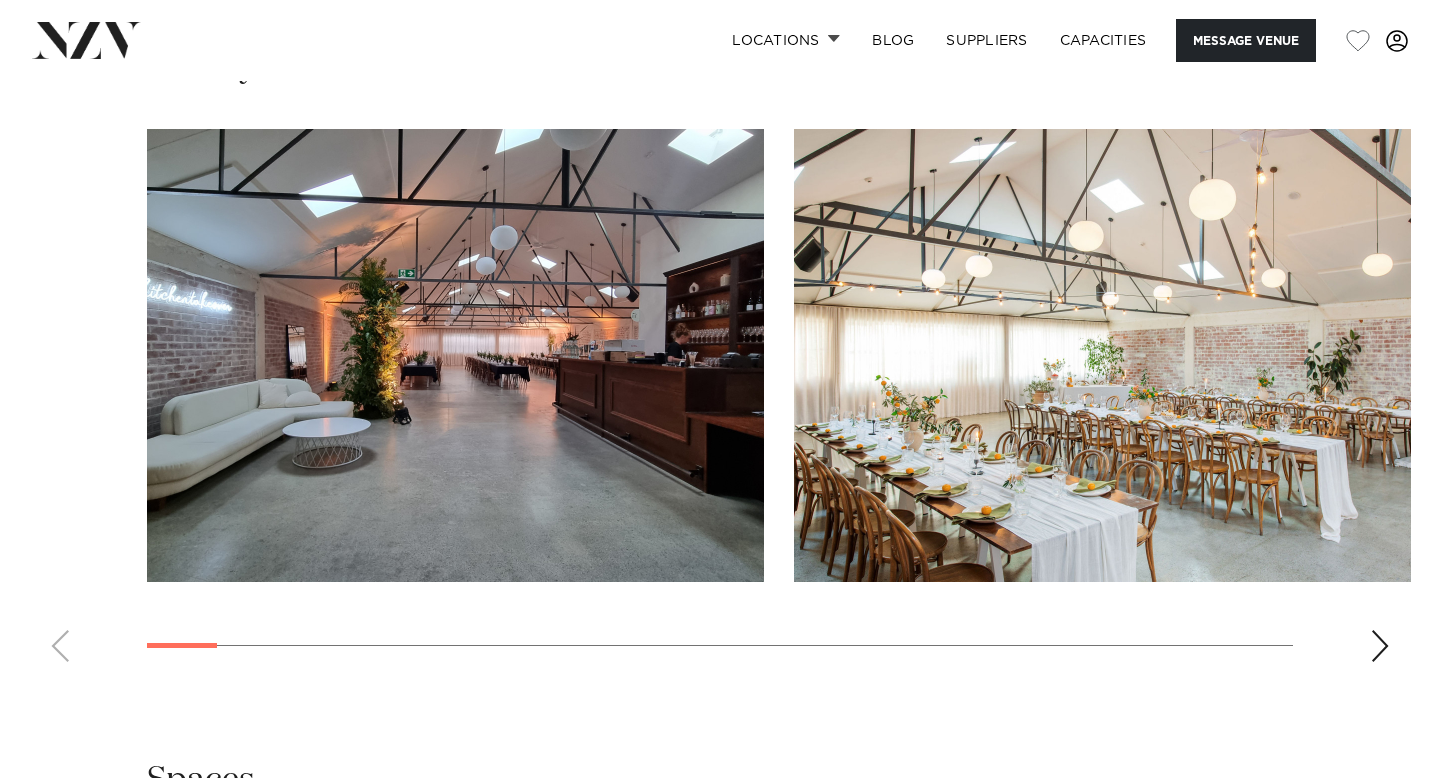 click at bounding box center [1380, 646] 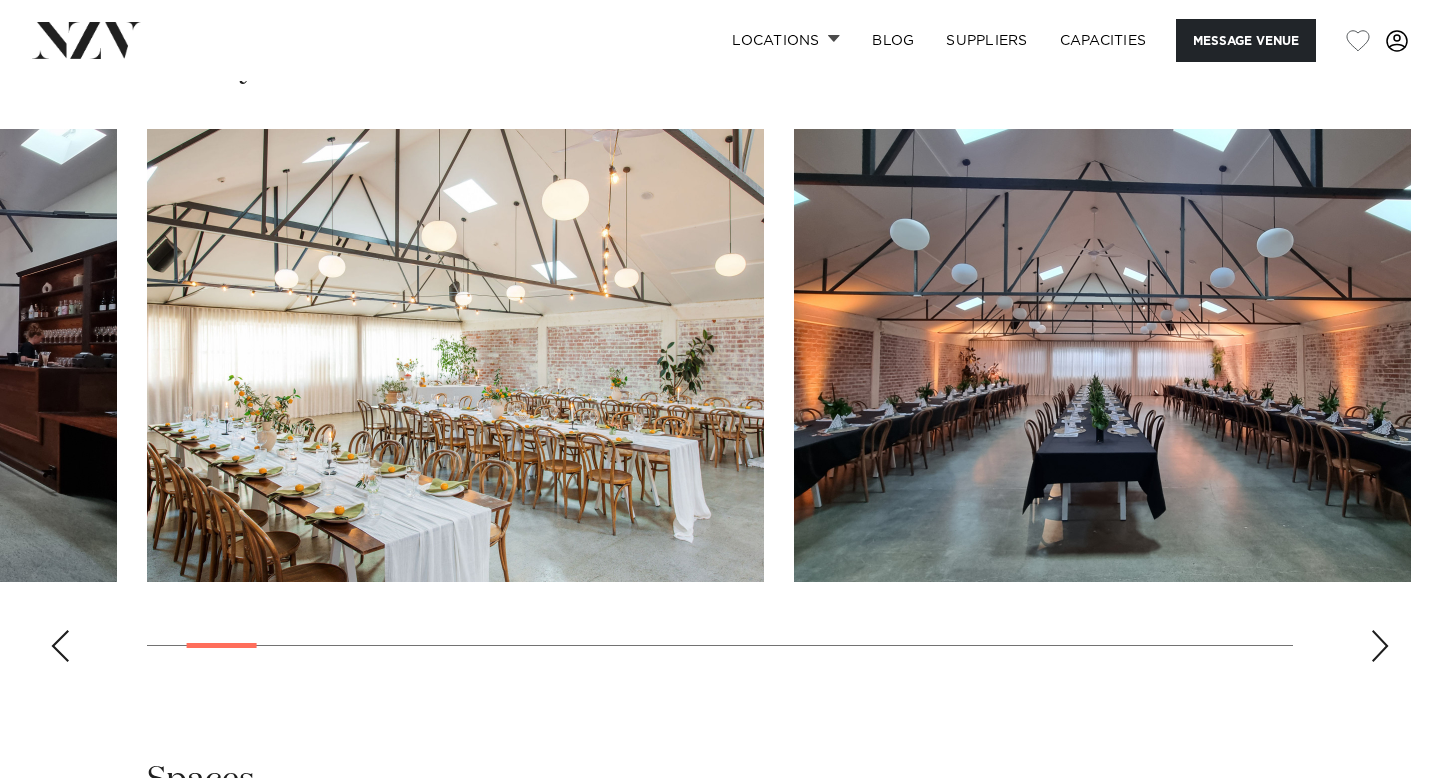 click at bounding box center (1380, 646) 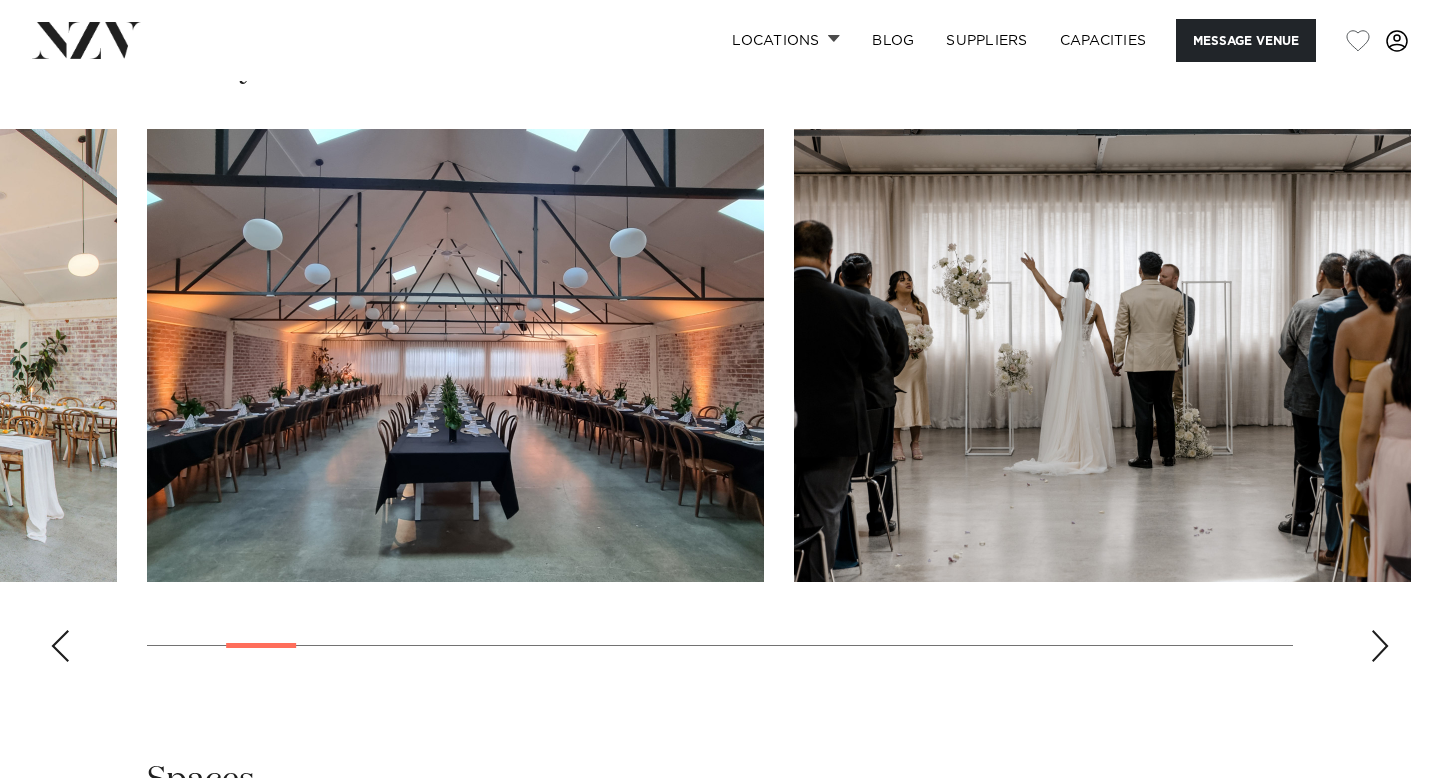 click at bounding box center (1380, 646) 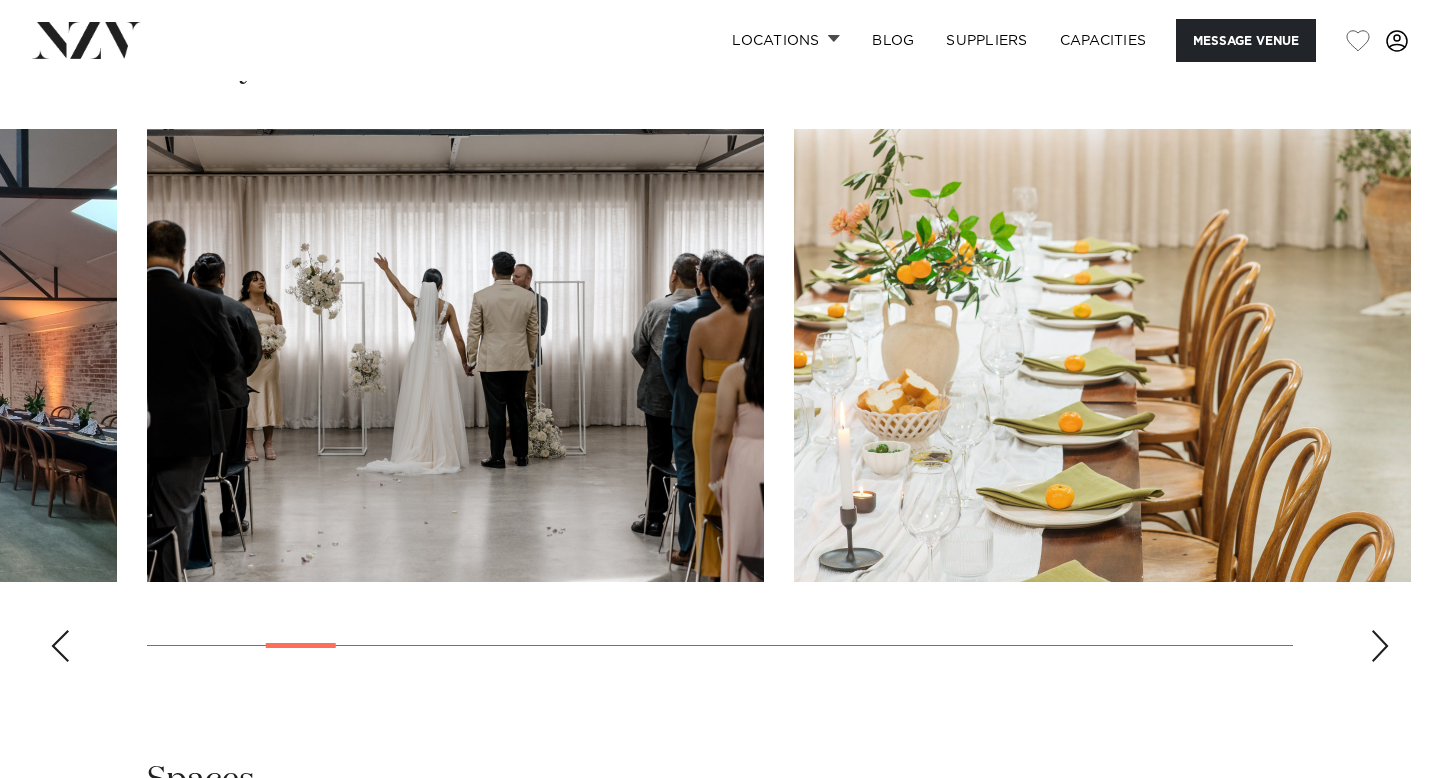 click at bounding box center [1380, 646] 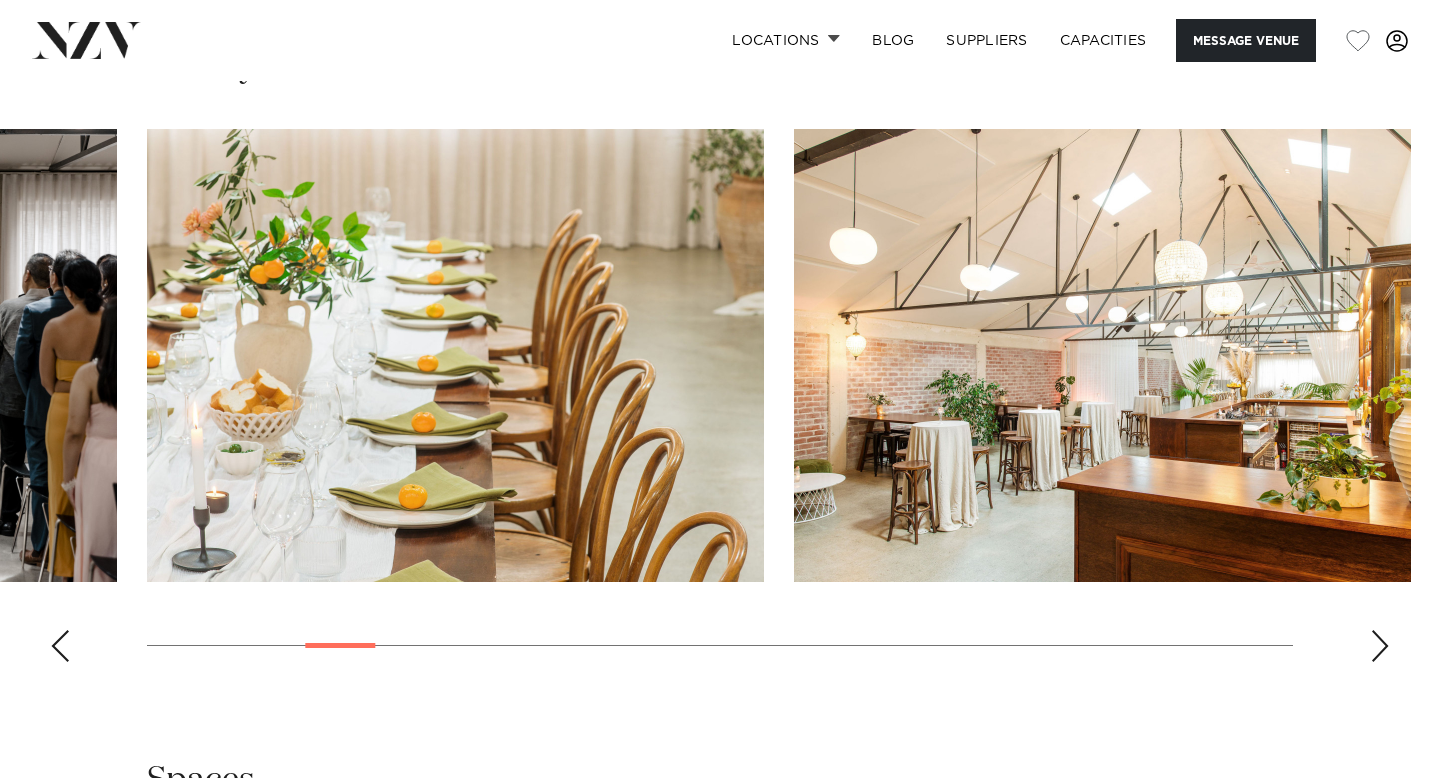 click at bounding box center [1380, 646] 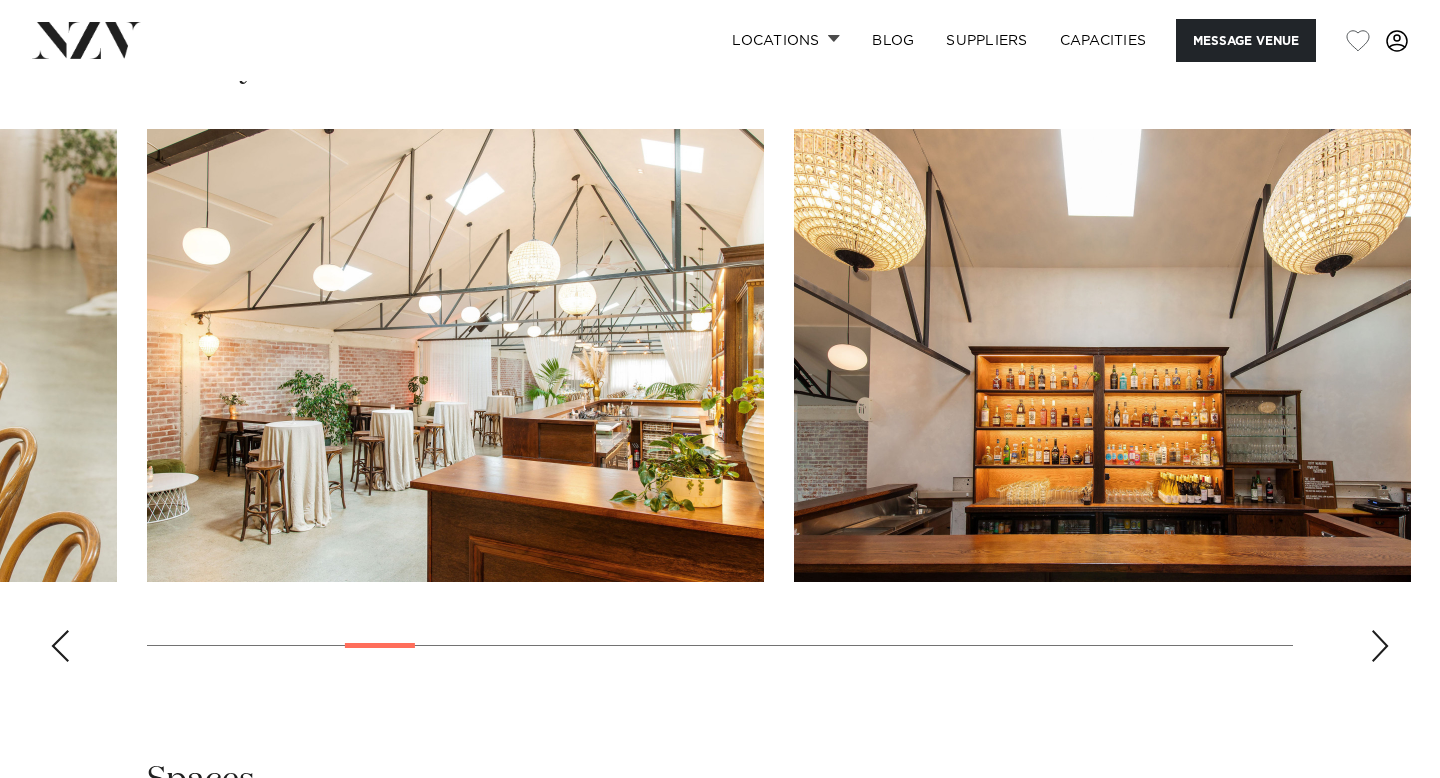 click at bounding box center [1380, 646] 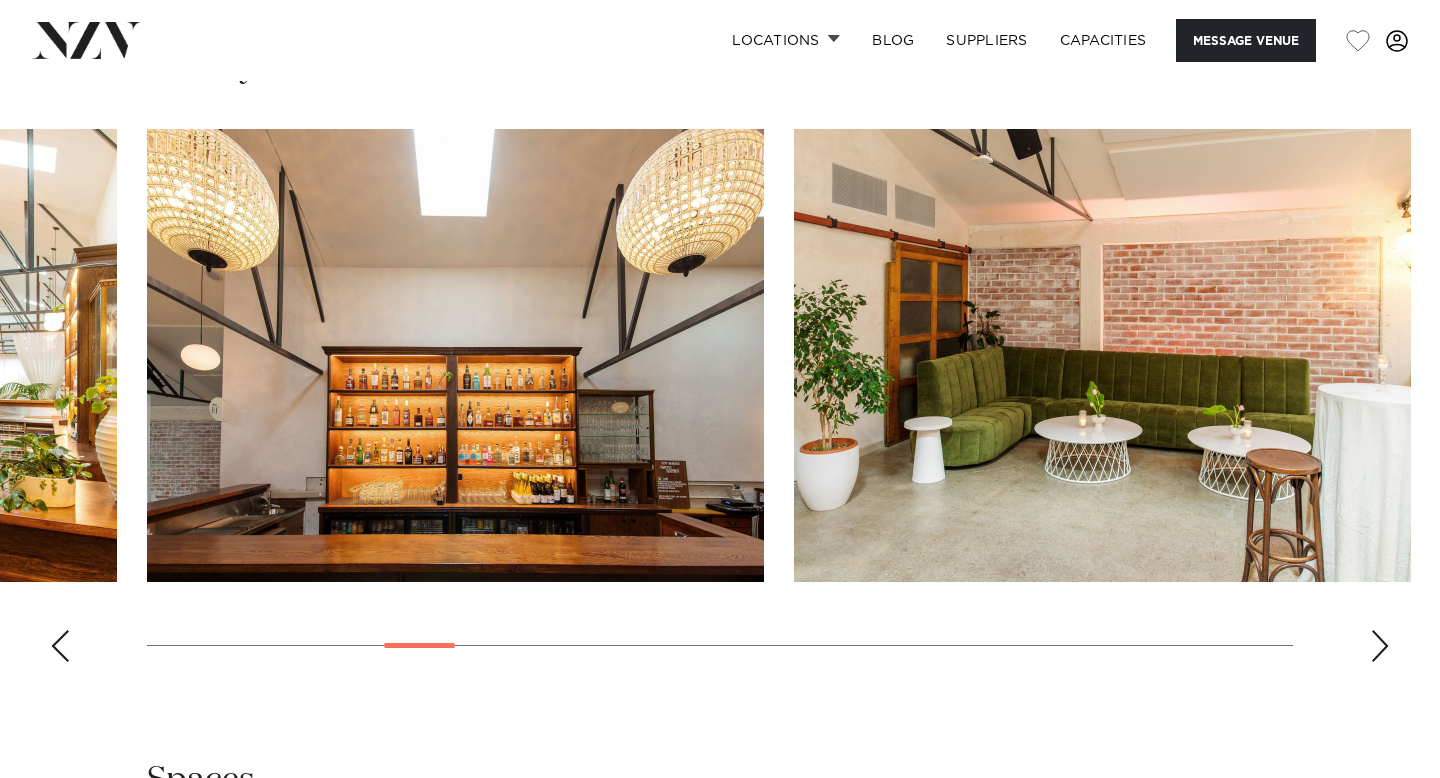 click at bounding box center (1380, 646) 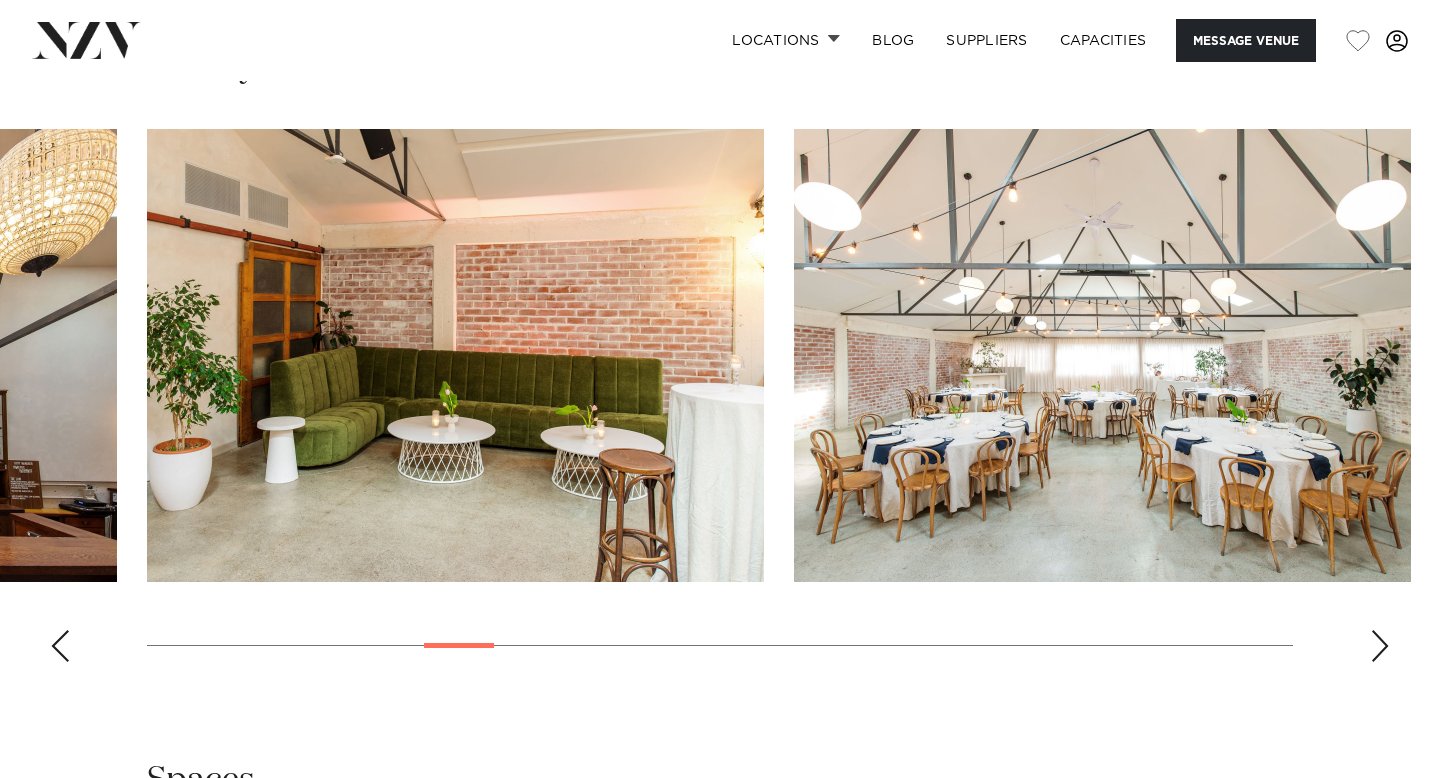 click at bounding box center [1380, 646] 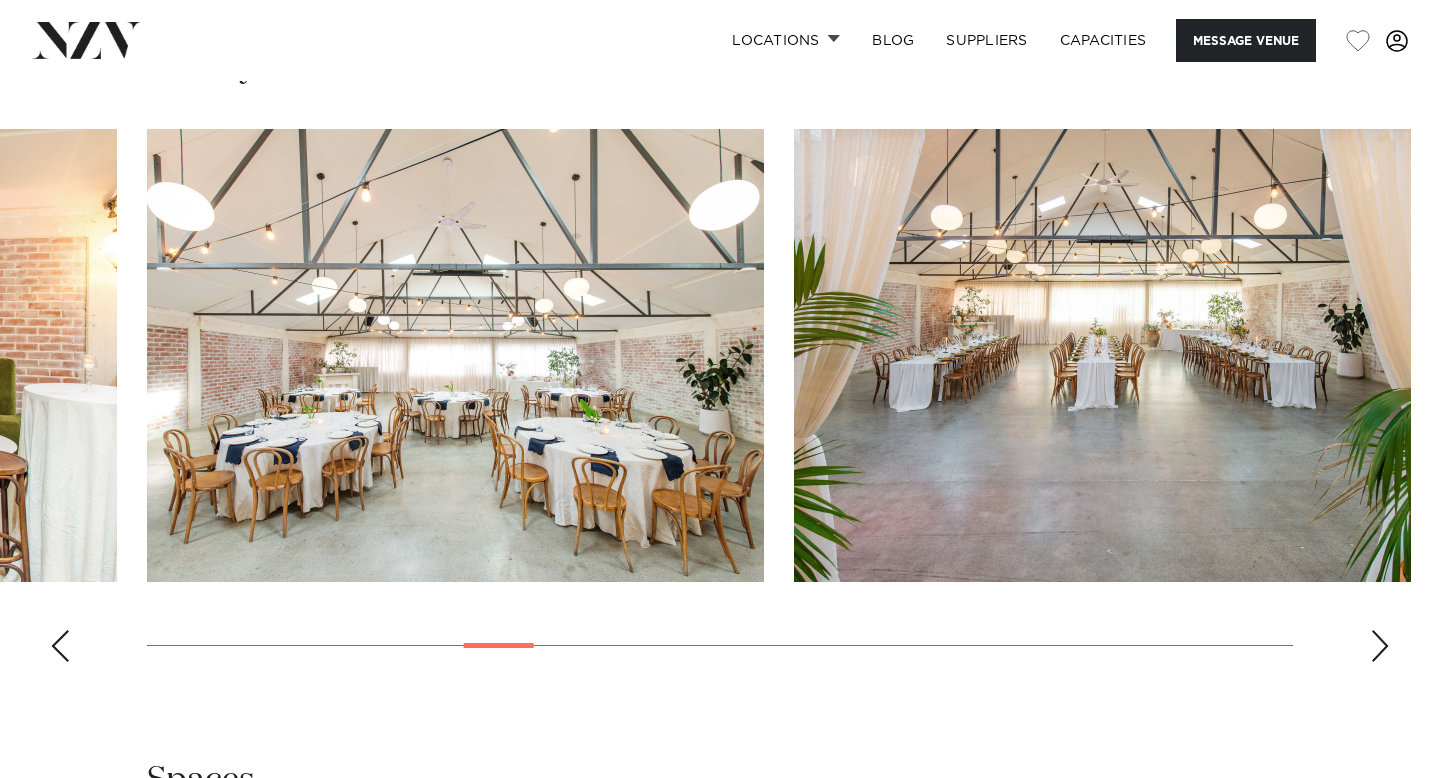 click at bounding box center [1380, 646] 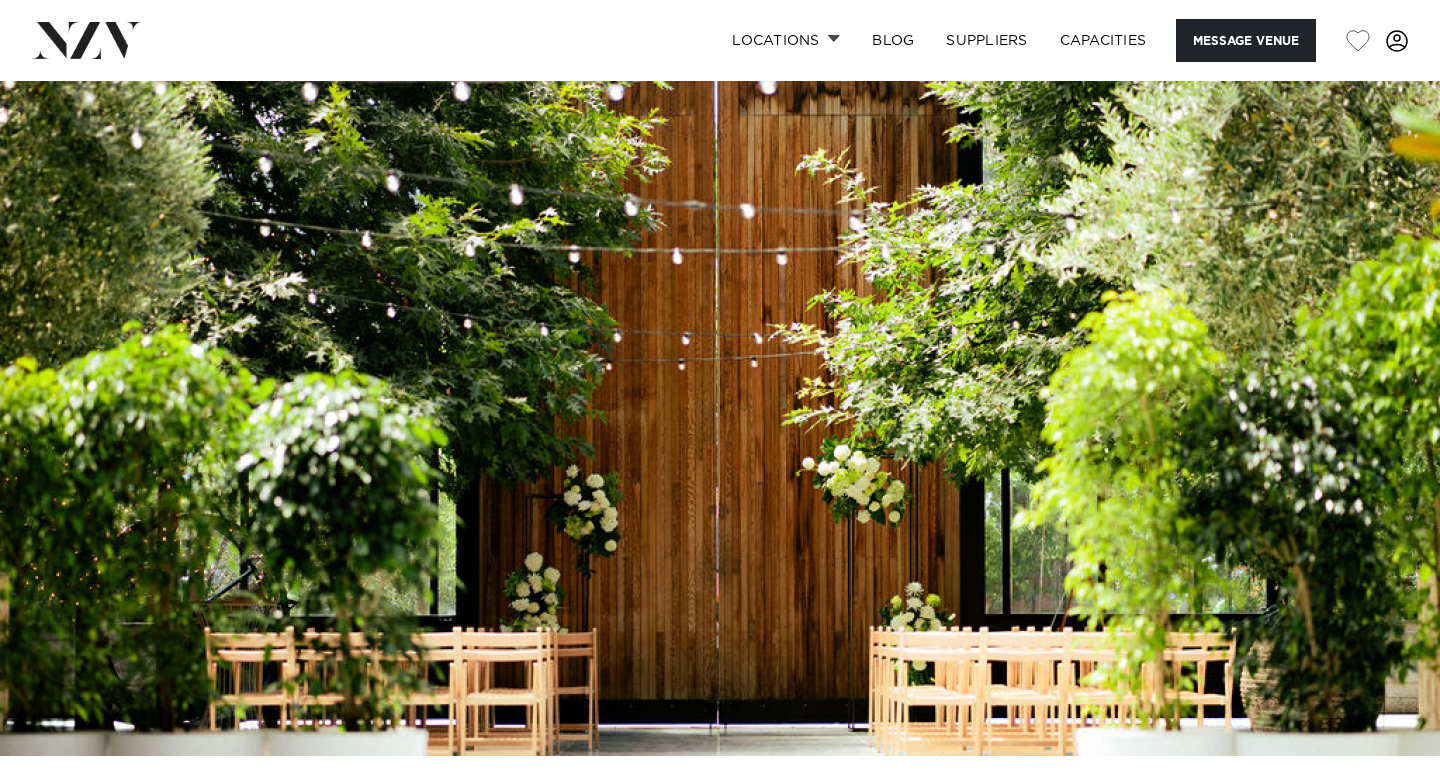 scroll, scrollTop: 0, scrollLeft: 0, axis: both 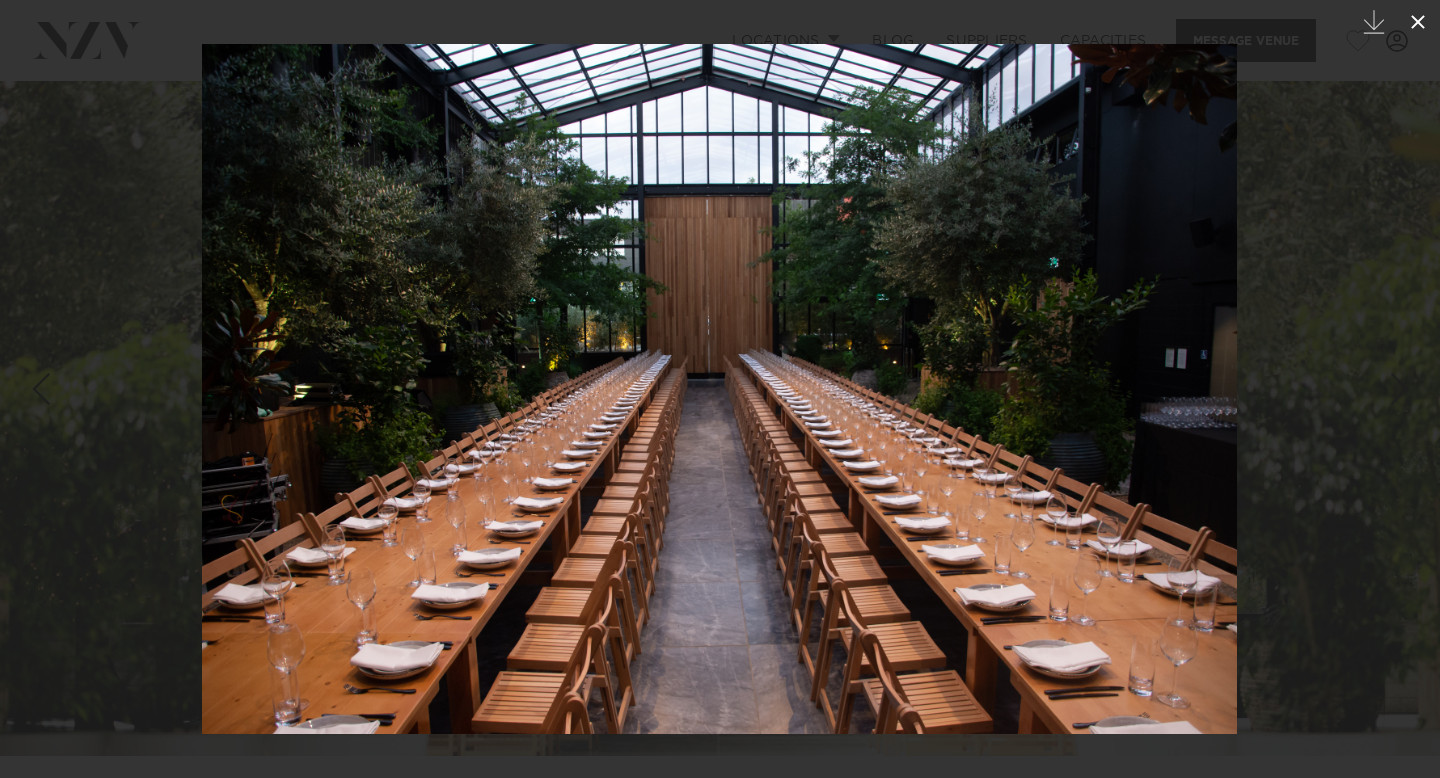 click 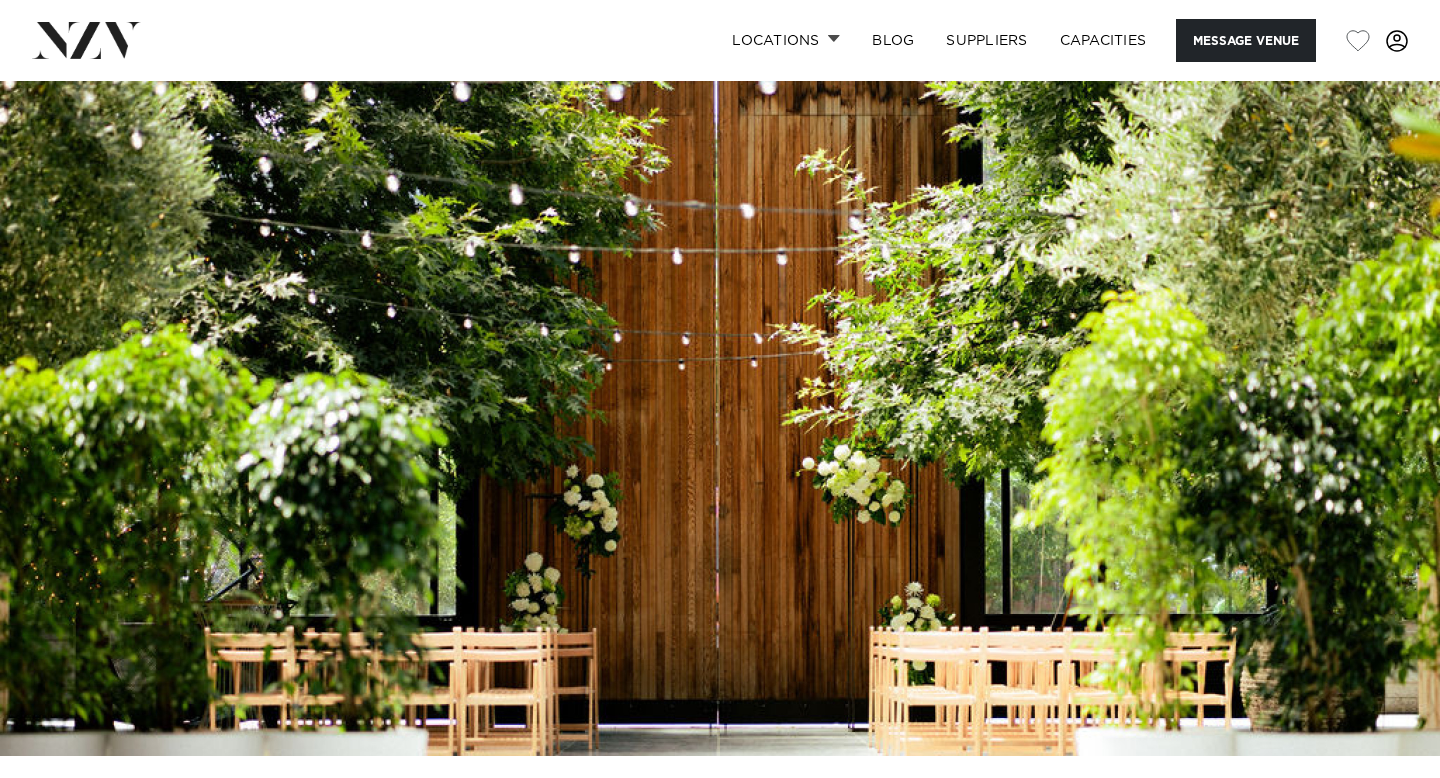 scroll, scrollTop: 0, scrollLeft: 0, axis: both 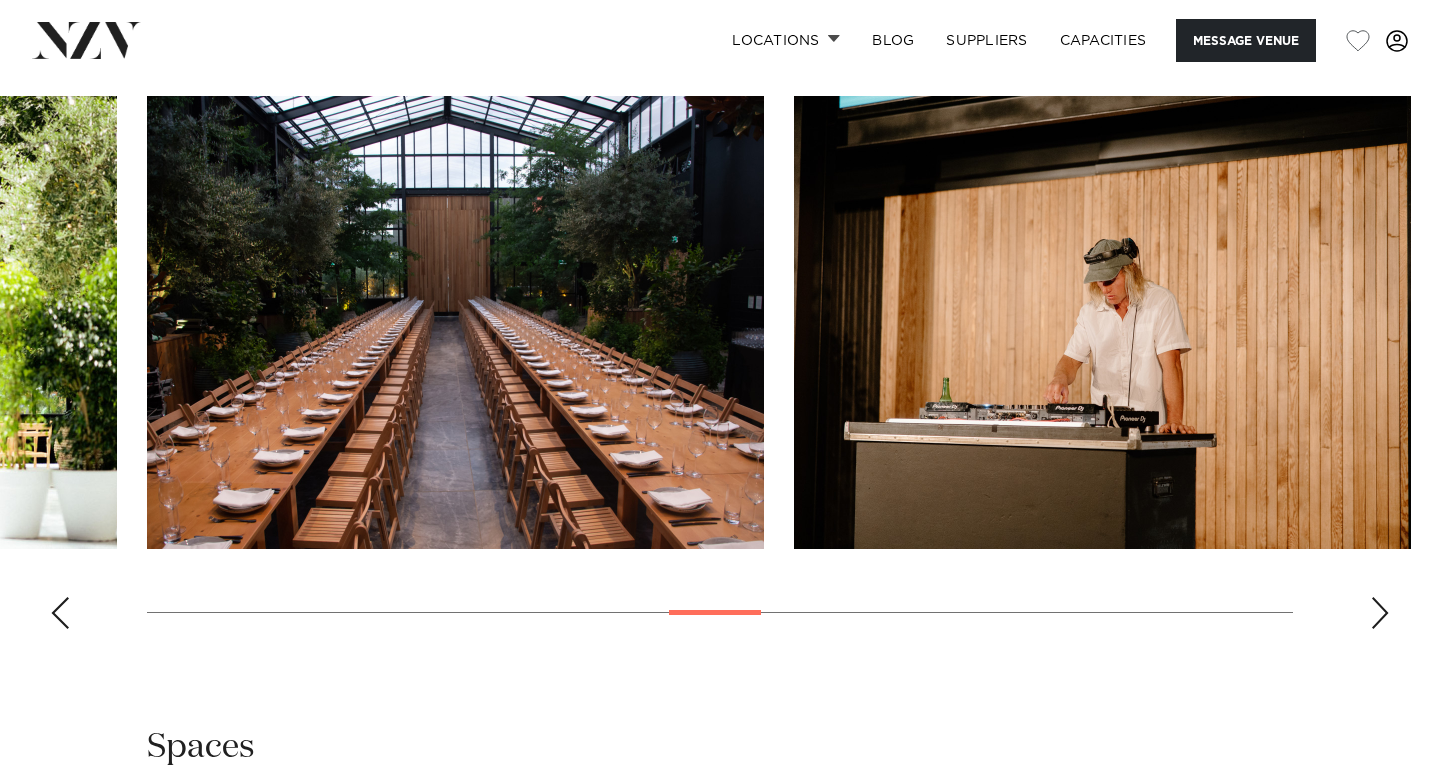 click at bounding box center [1380, 613] 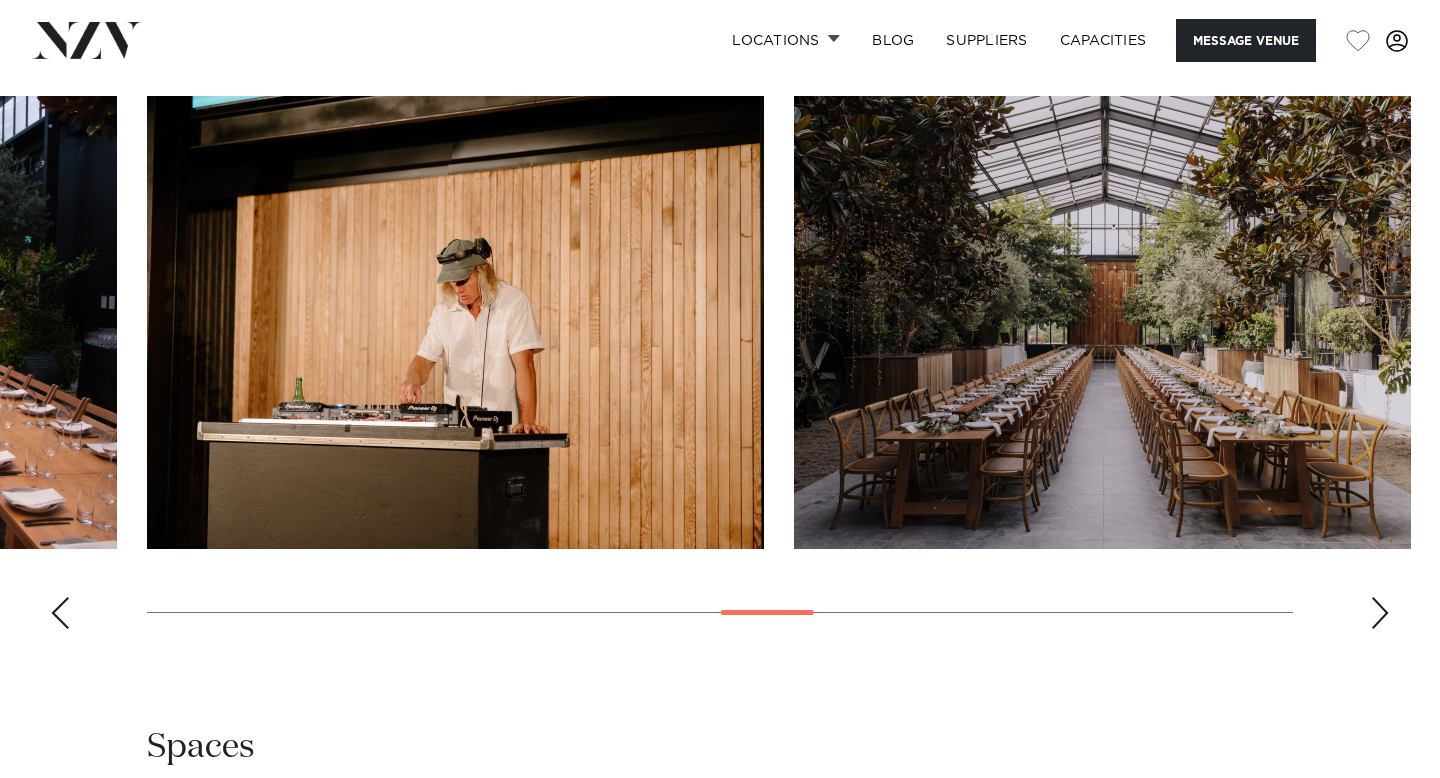 click at bounding box center [1380, 613] 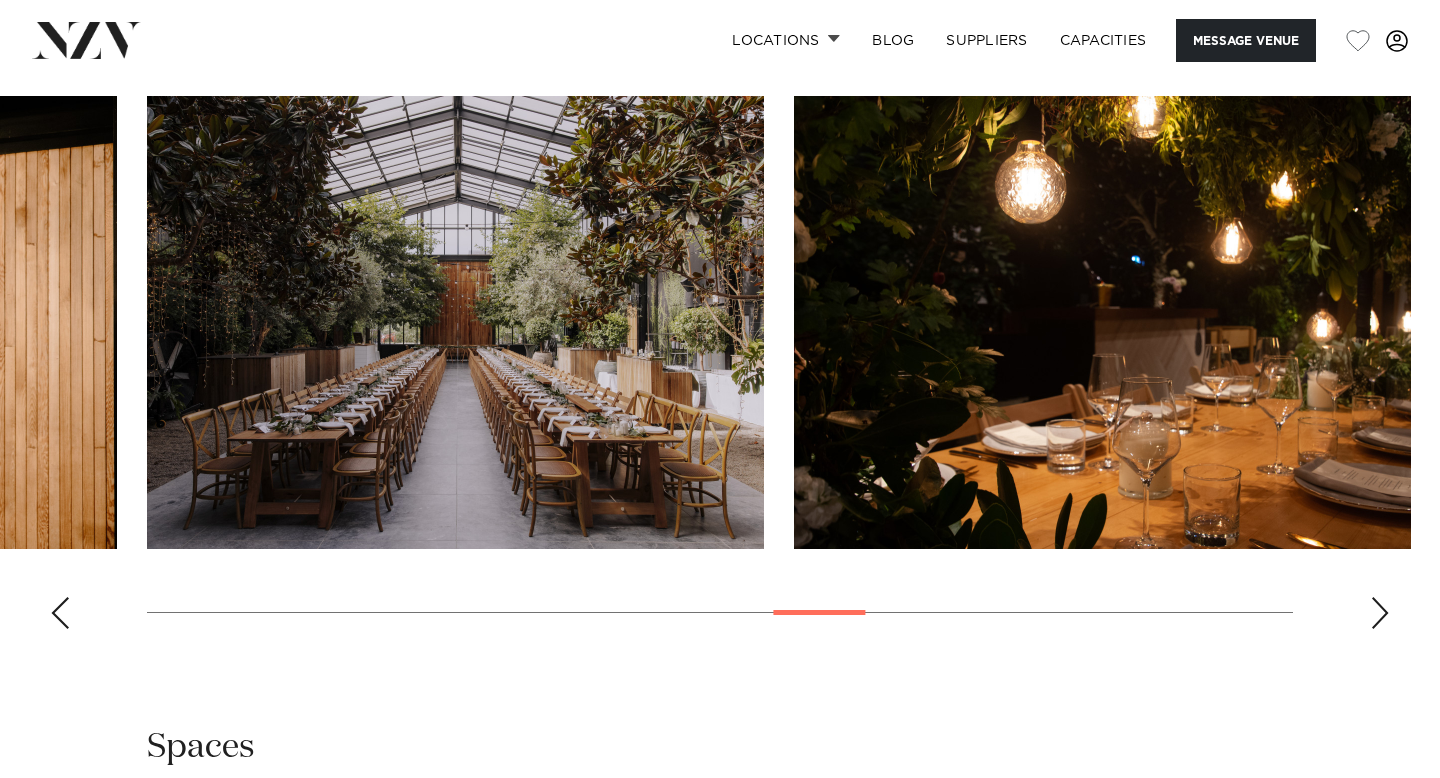 click at bounding box center [1380, 613] 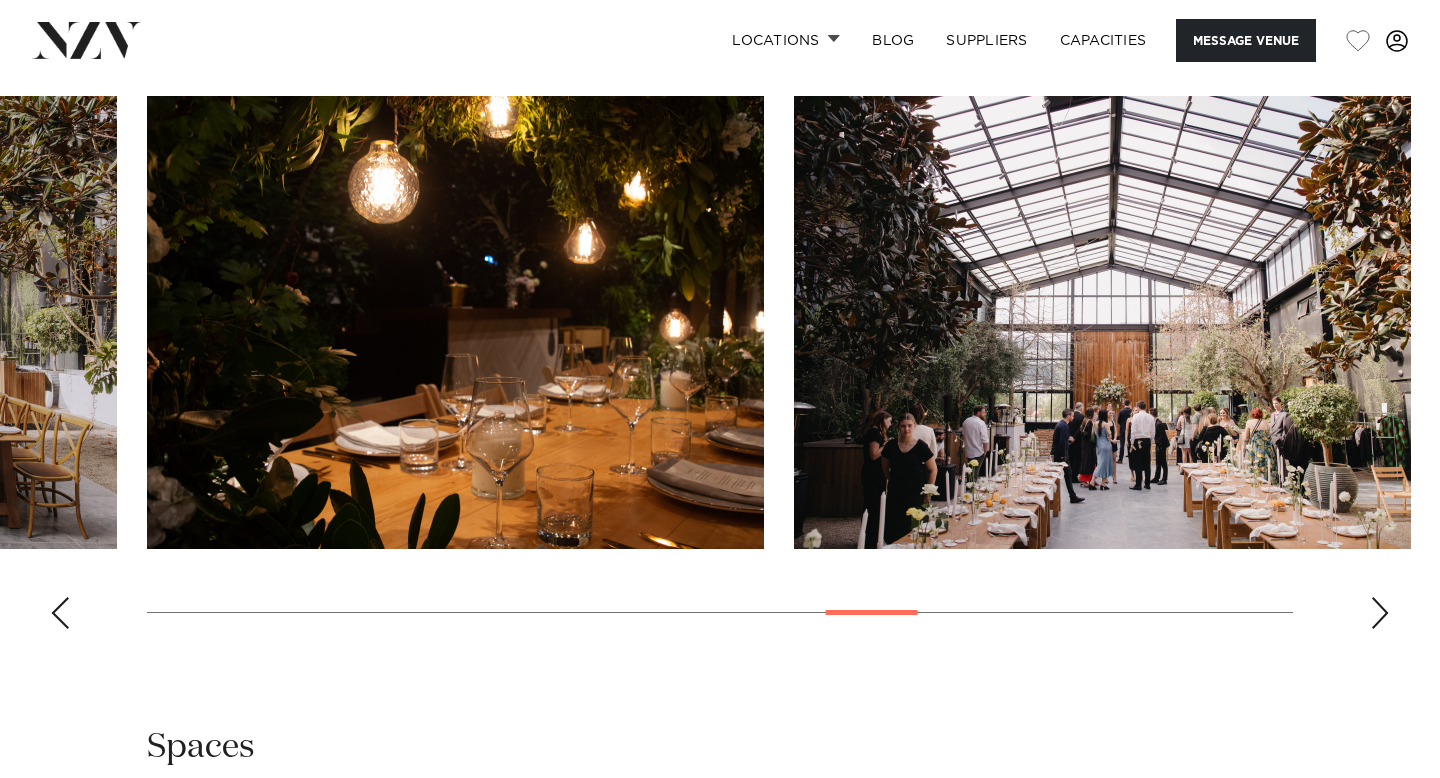 click at bounding box center [1380, 613] 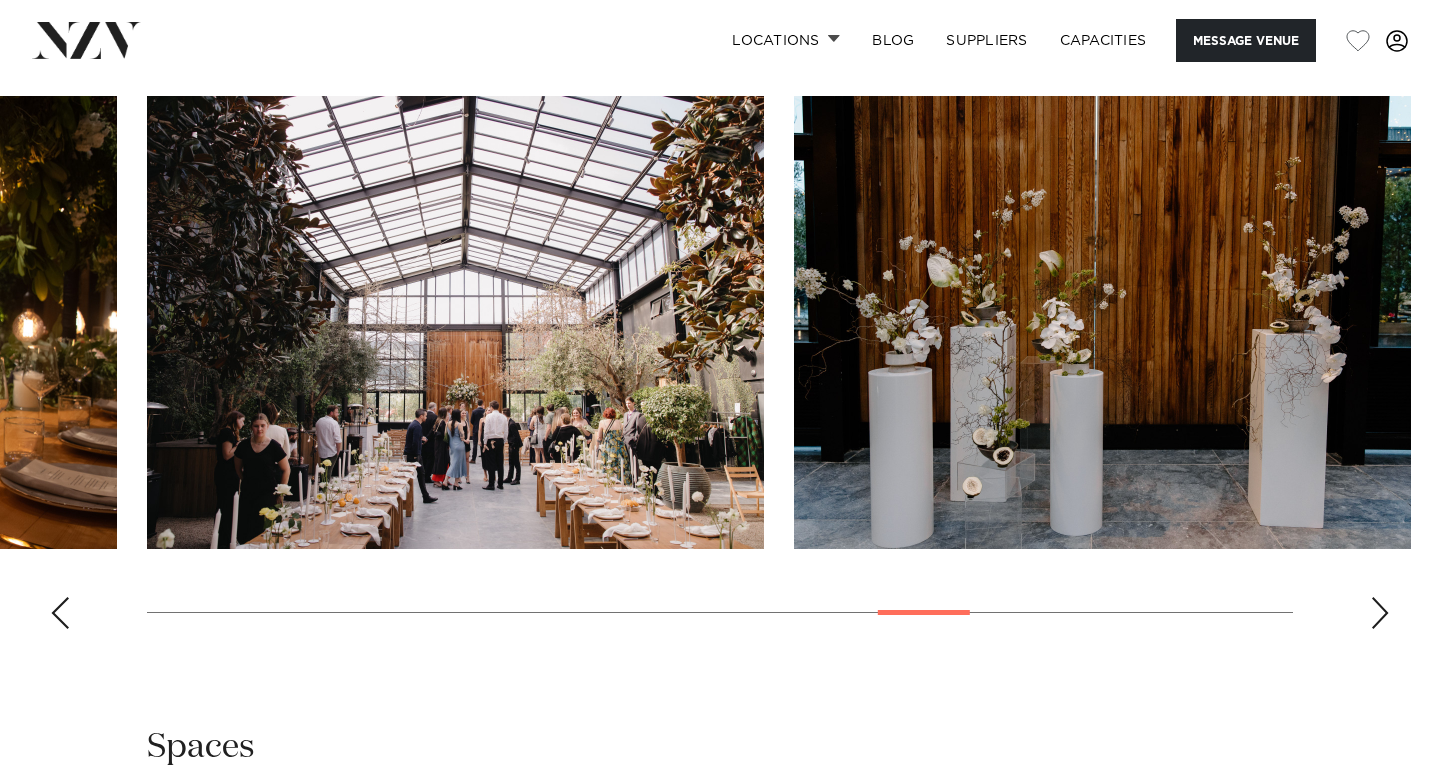 click at bounding box center (1380, 613) 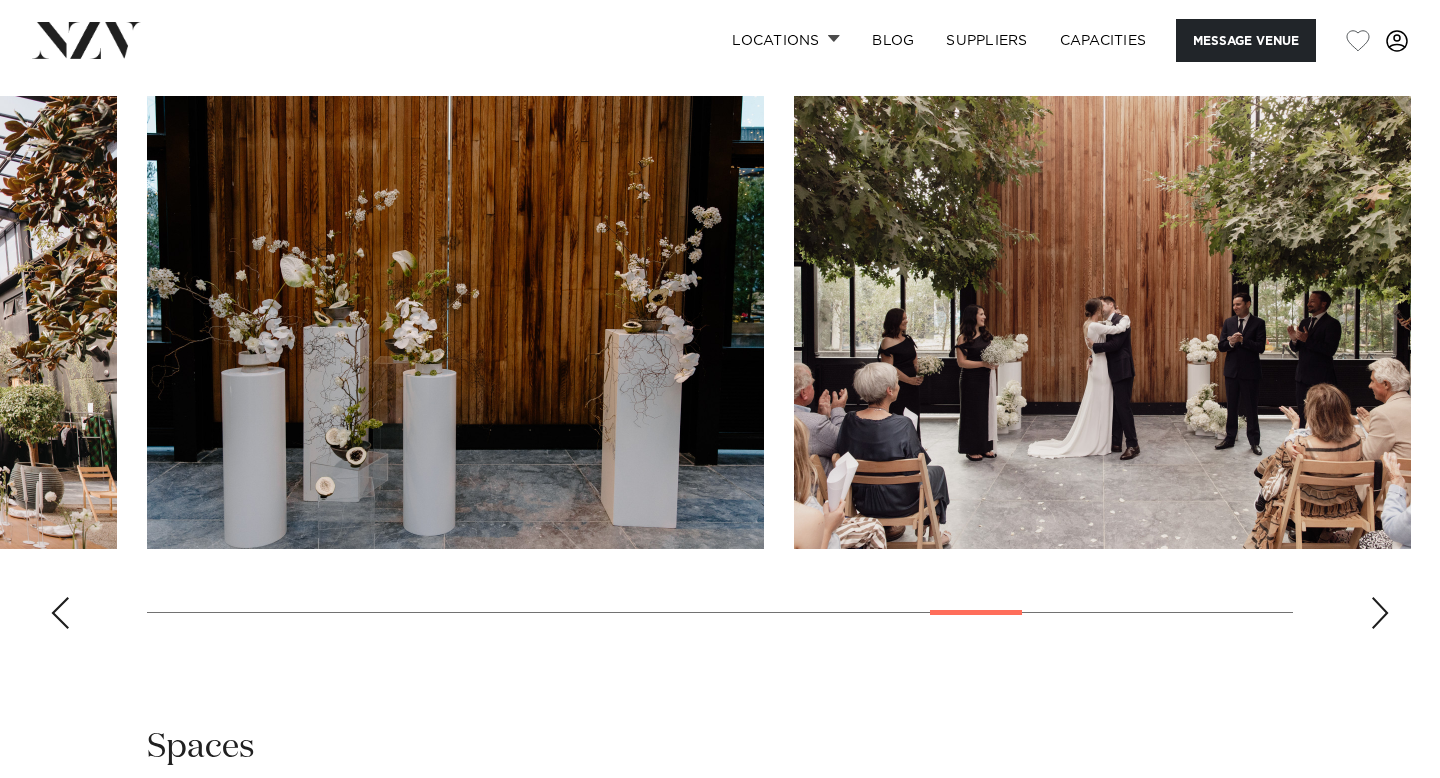 click at bounding box center (1380, 613) 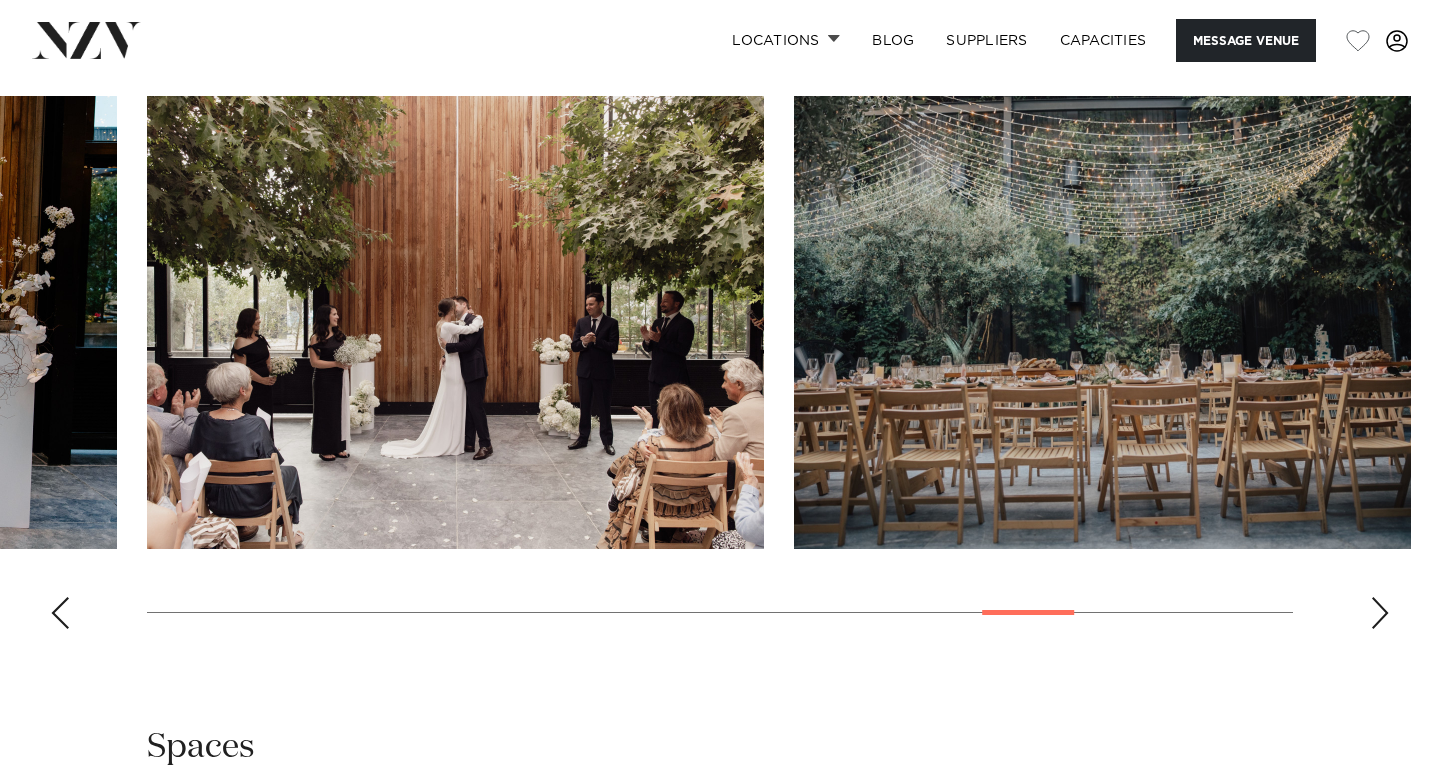 click at bounding box center (720, 370) 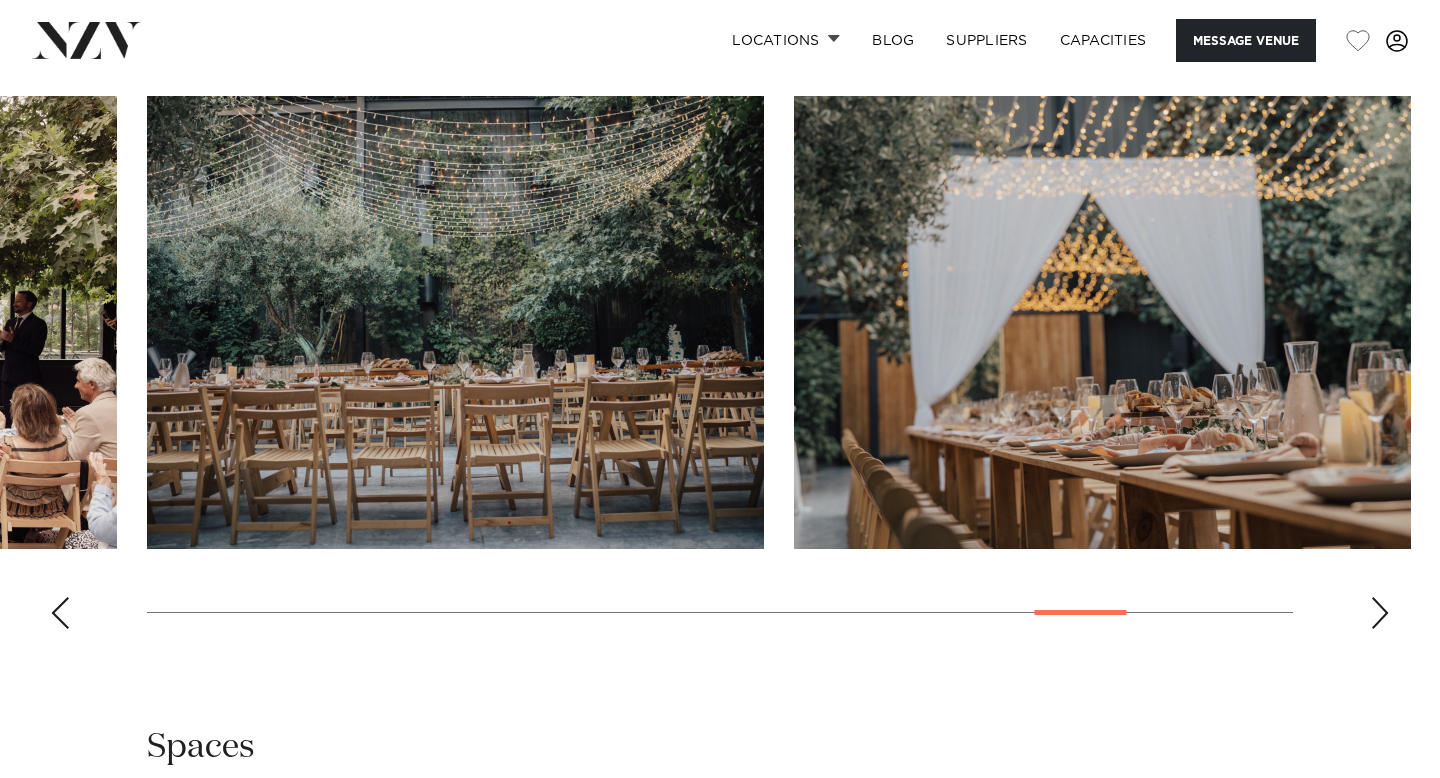 click at bounding box center (1380, 613) 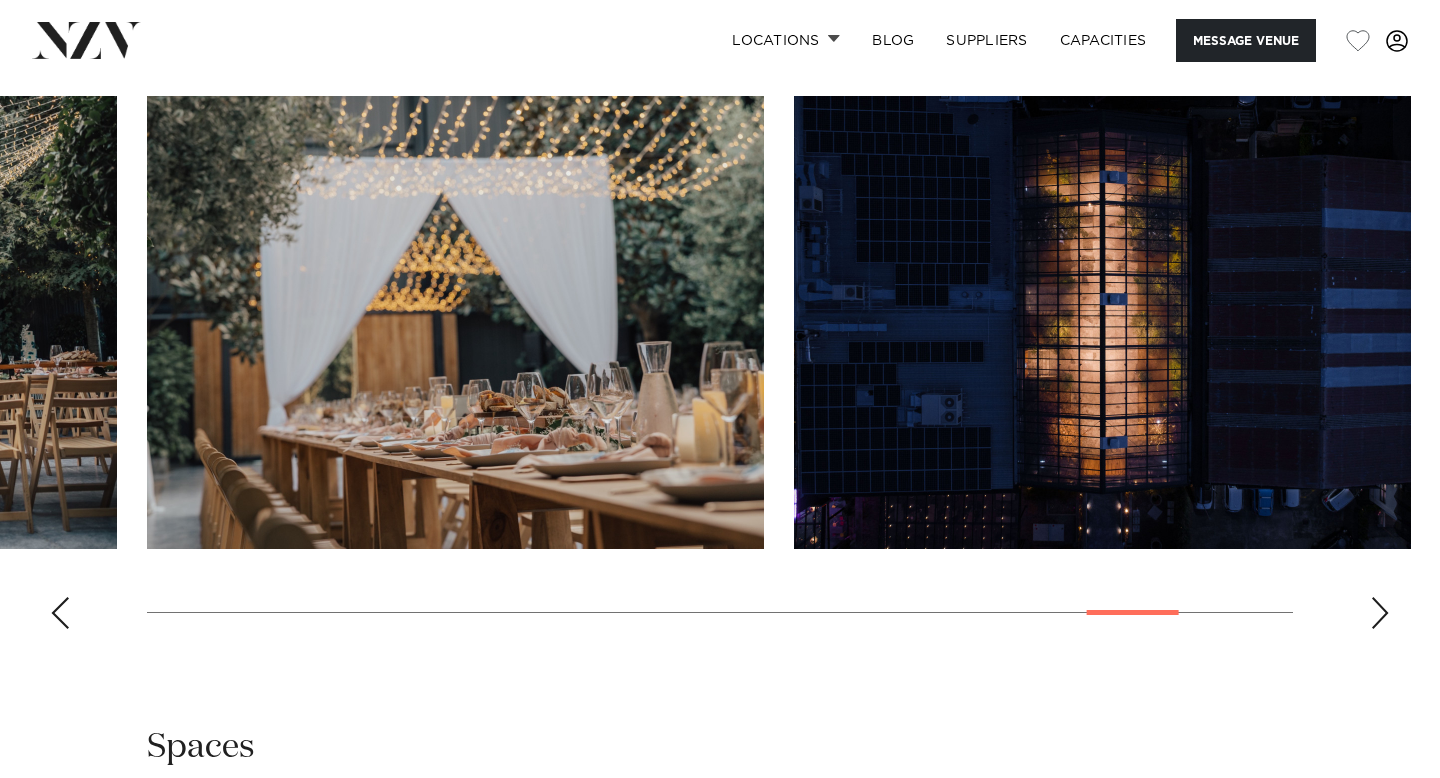 click at bounding box center [1380, 613] 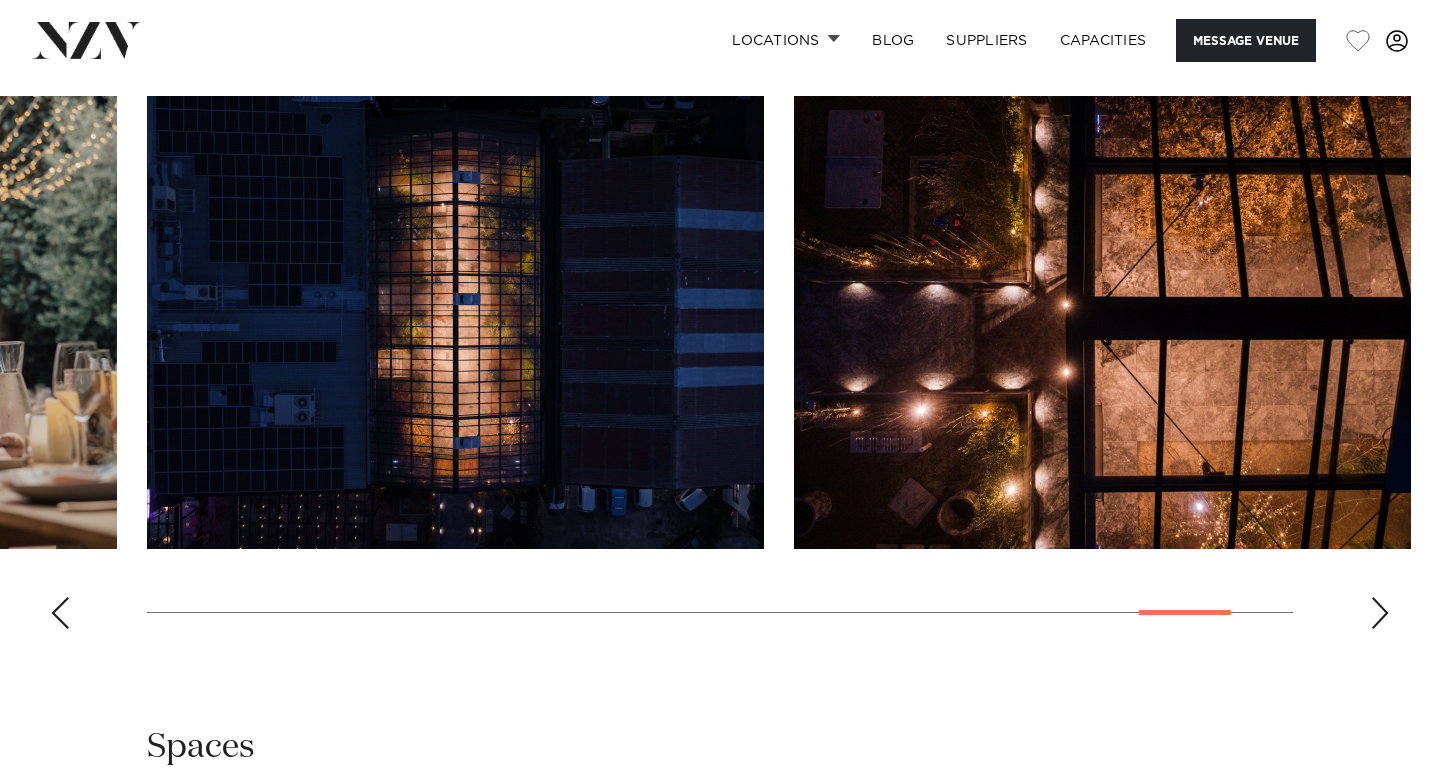 click at bounding box center (1380, 613) 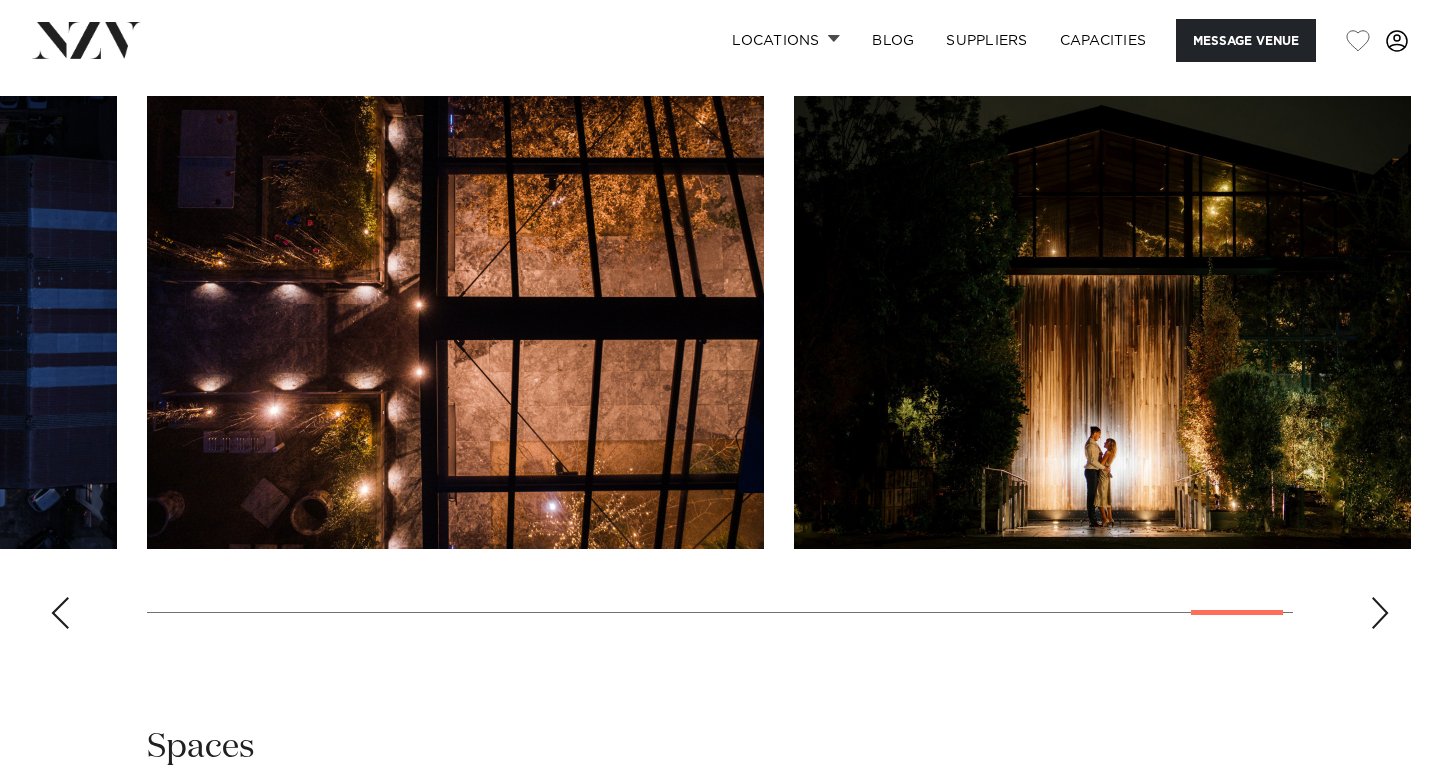 click at bounding box center [1380, 613] 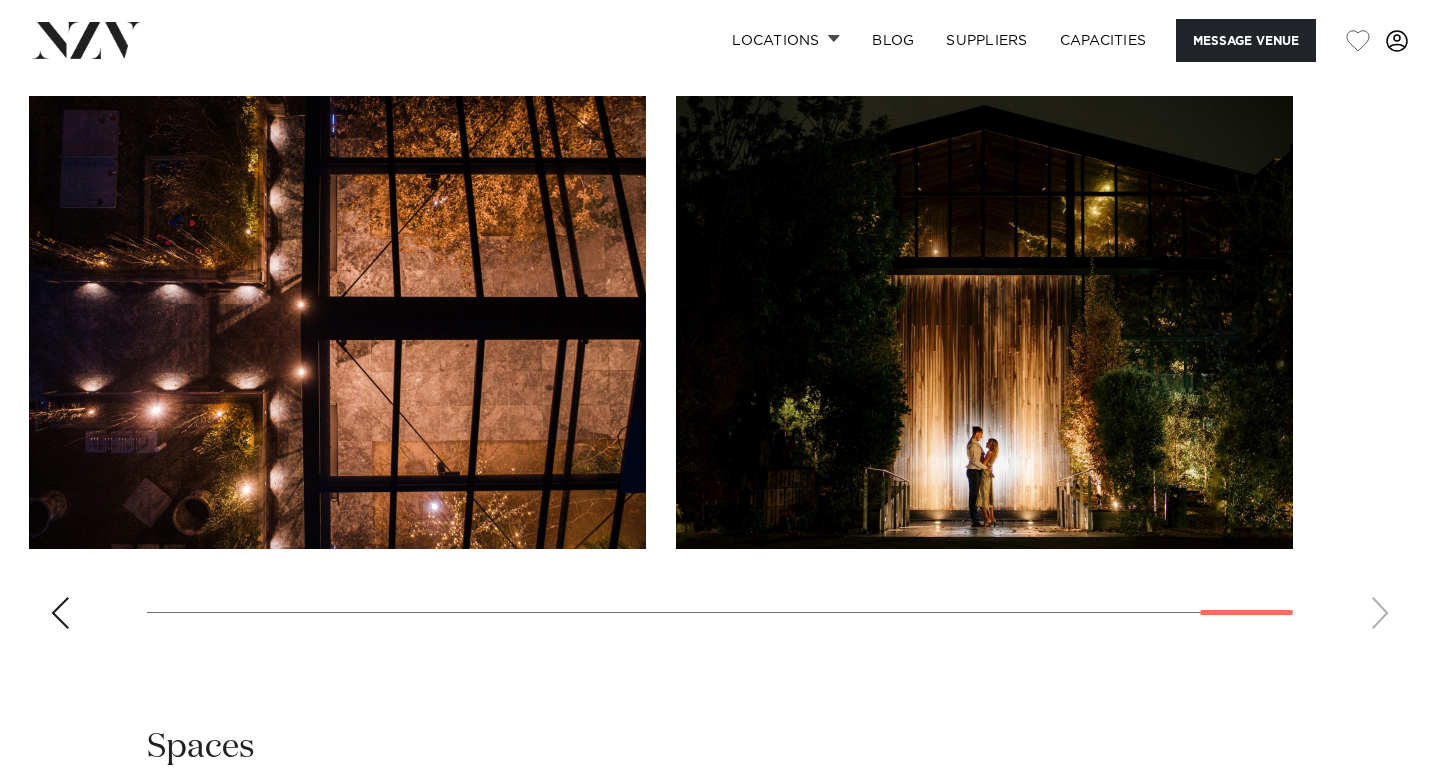 click at bounding box center [720, 370] 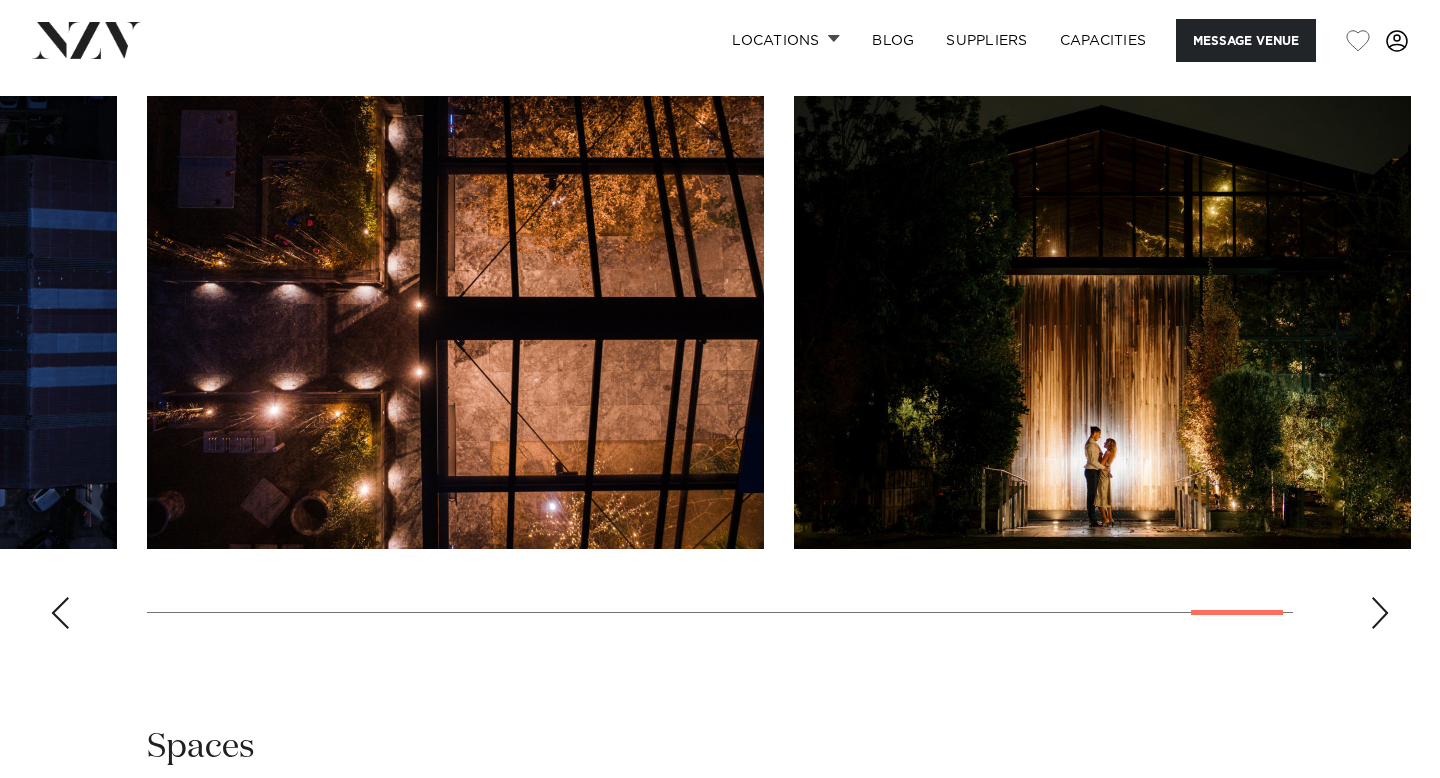 click at bounding box center [60, 613] 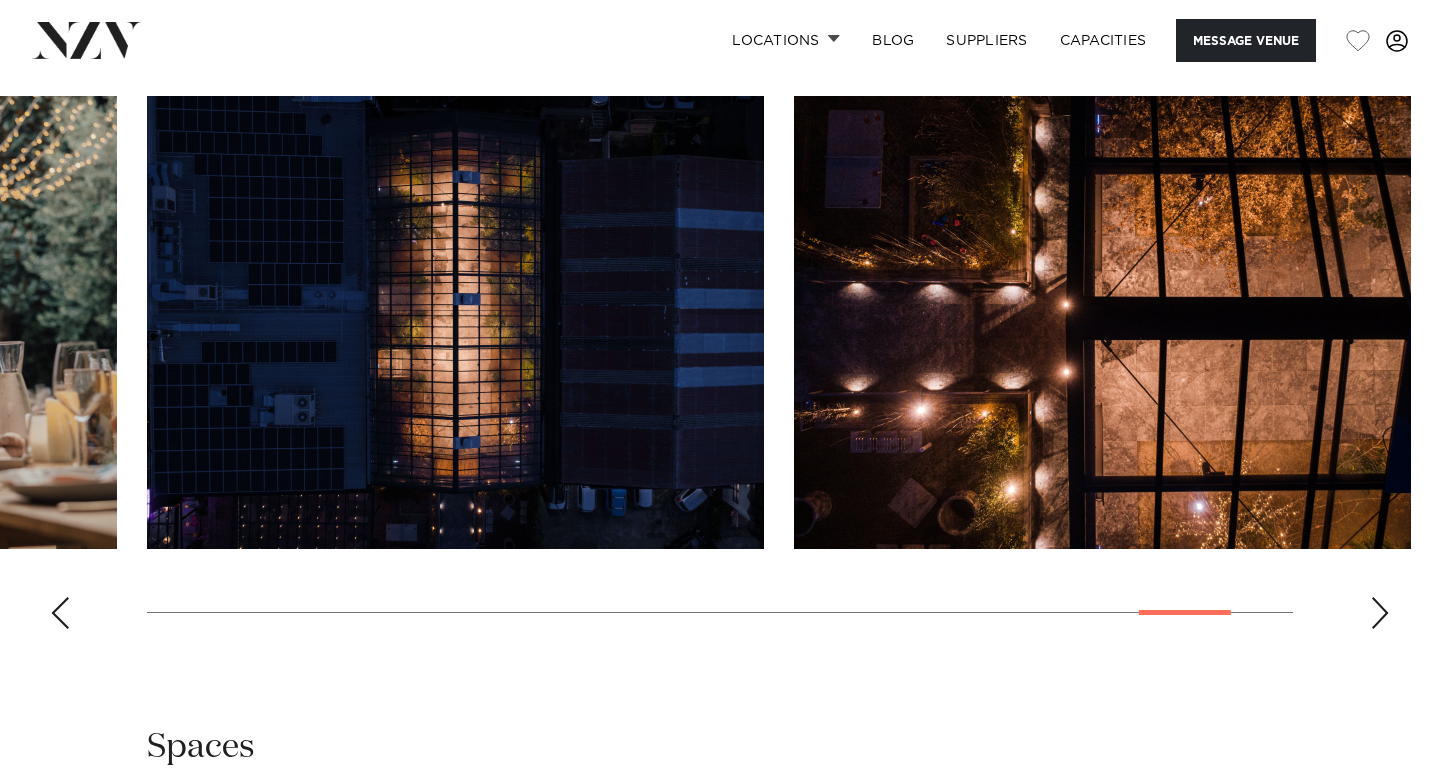click at bounding box center [60, 613] 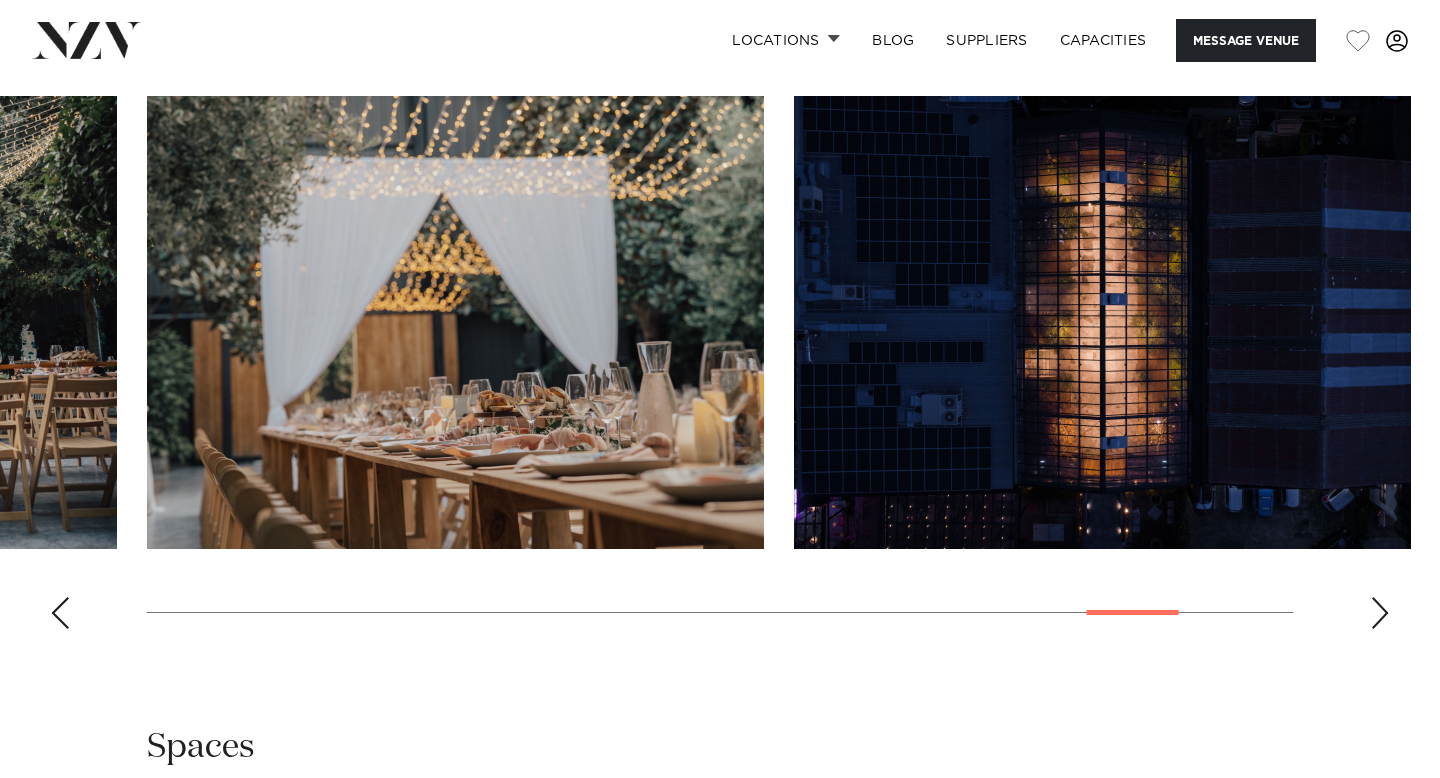 click at bounding box center [60, 613] 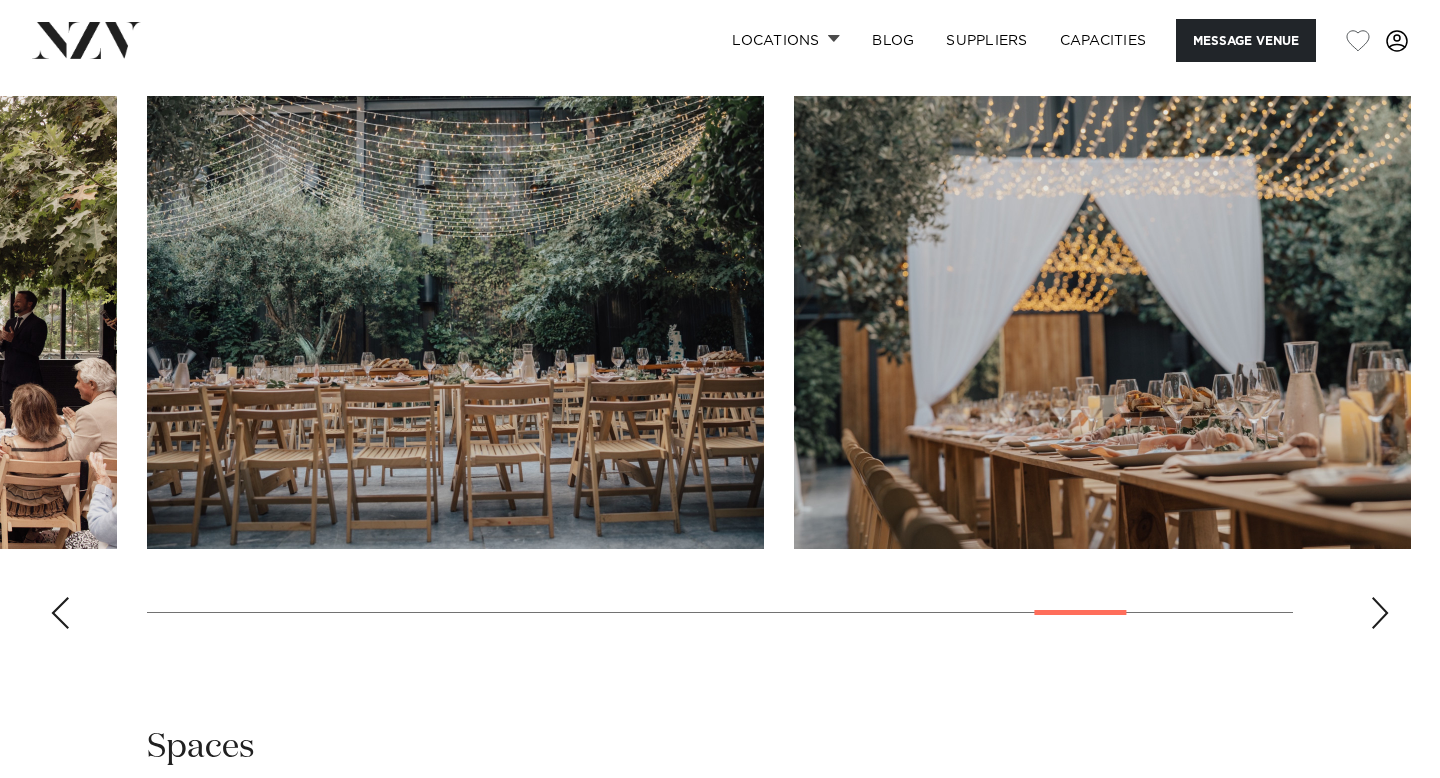 click at bounding box center [60, 613] 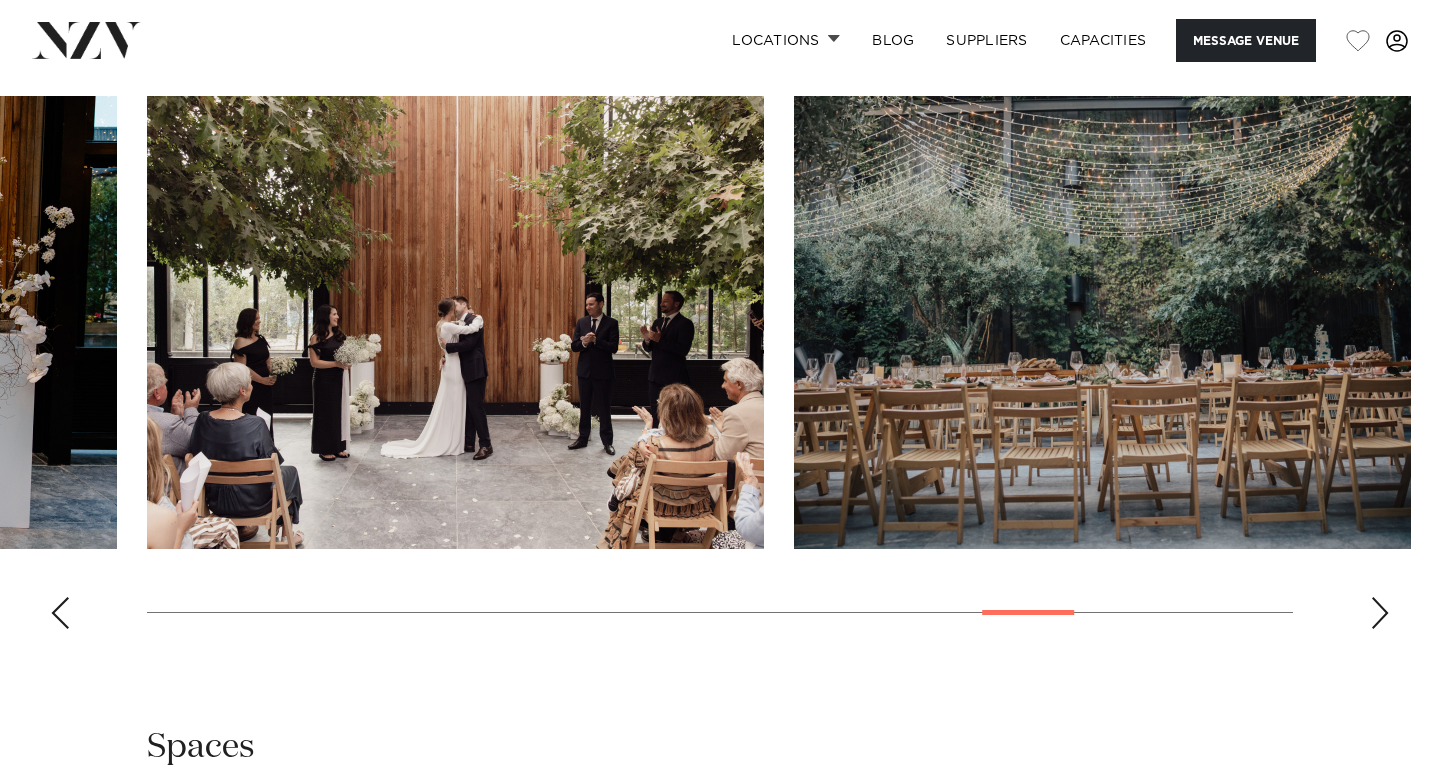 click at bounding box center [60, 613] 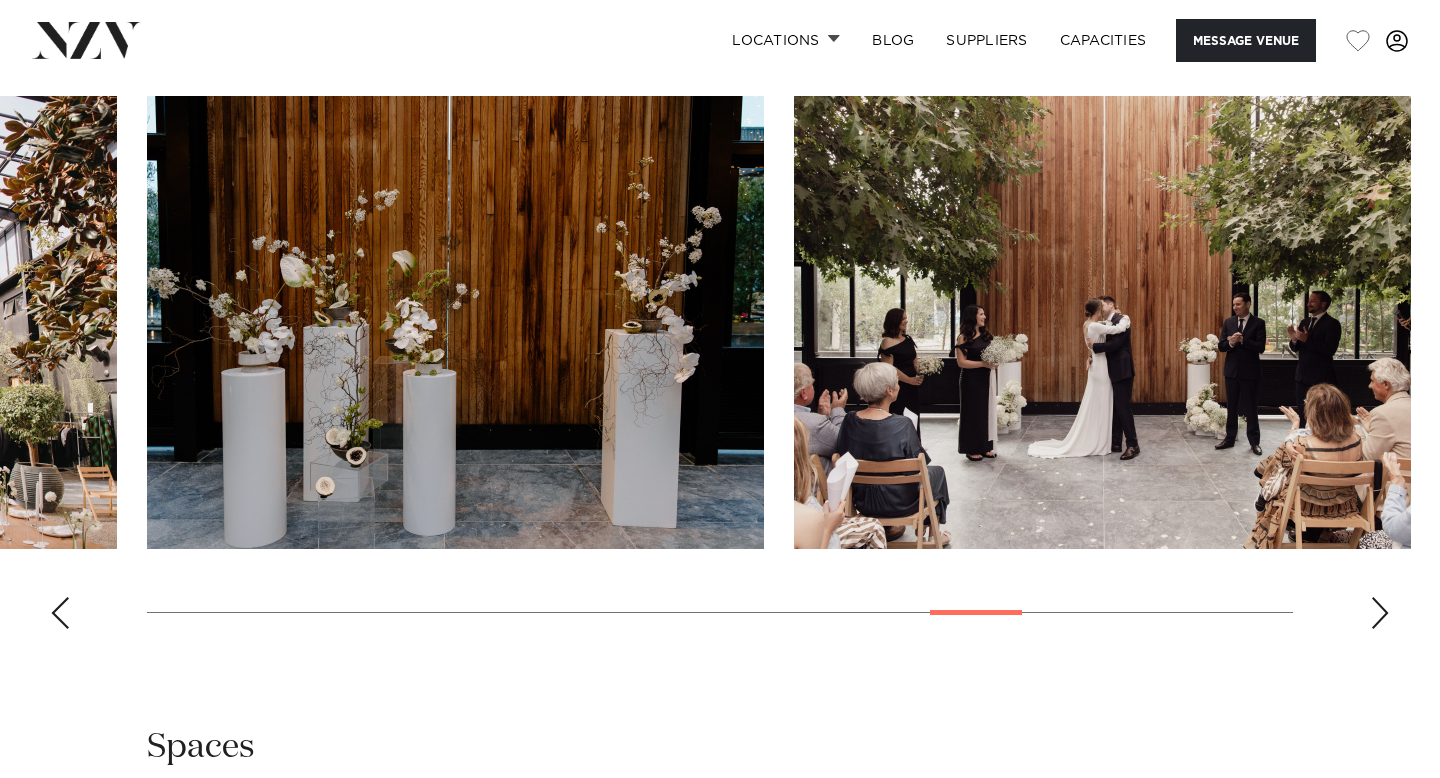 click at bounding box center [60, 613] 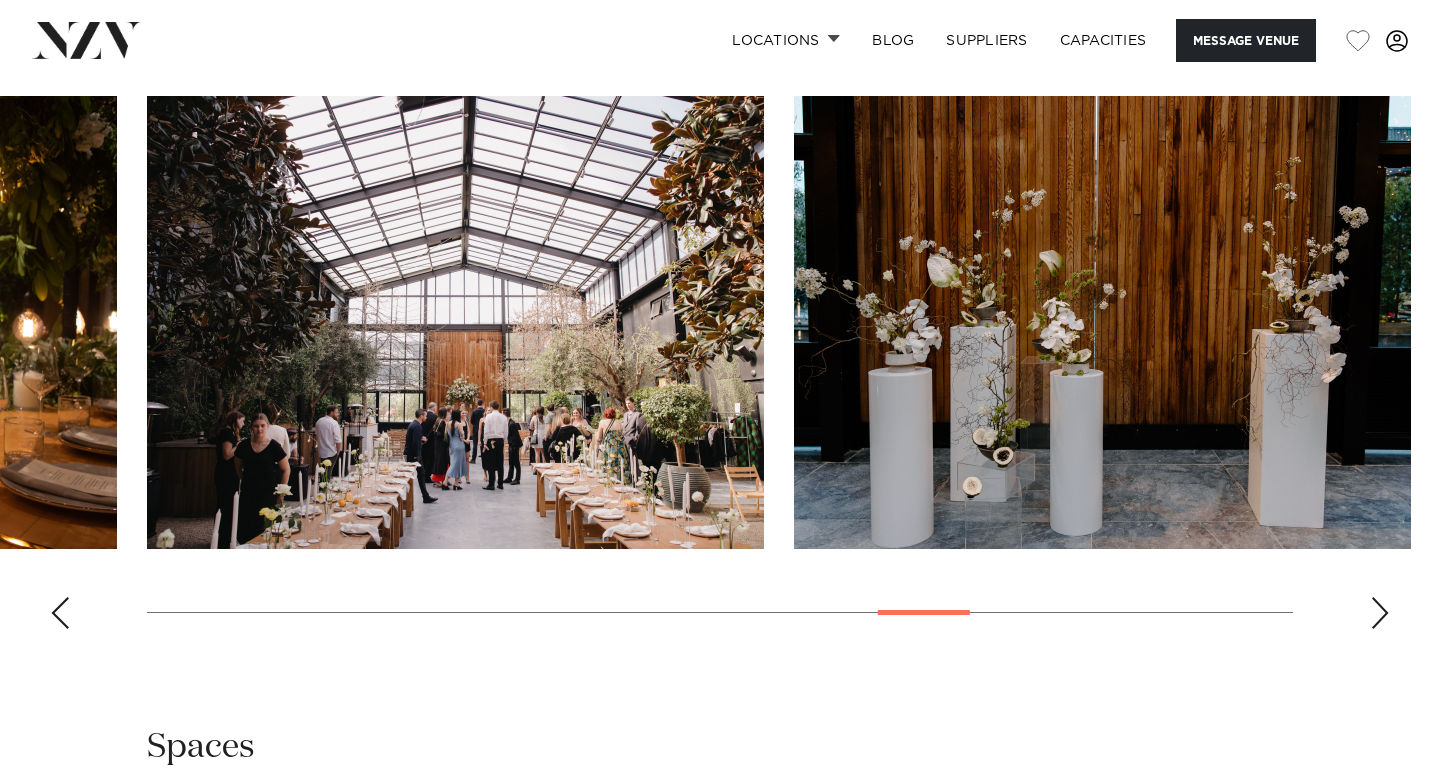click at bounding box center (60, 613) 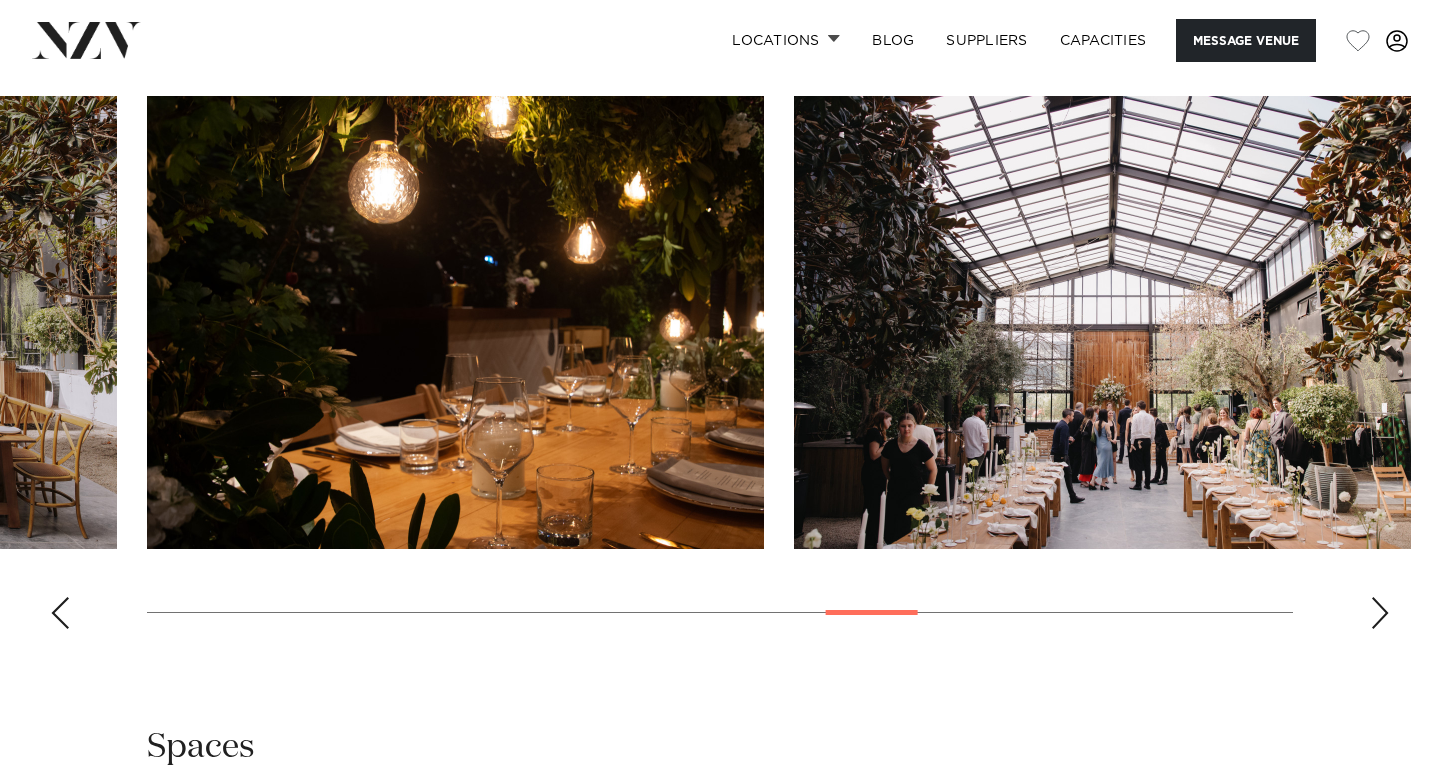 click at bounding box center [60, 613] 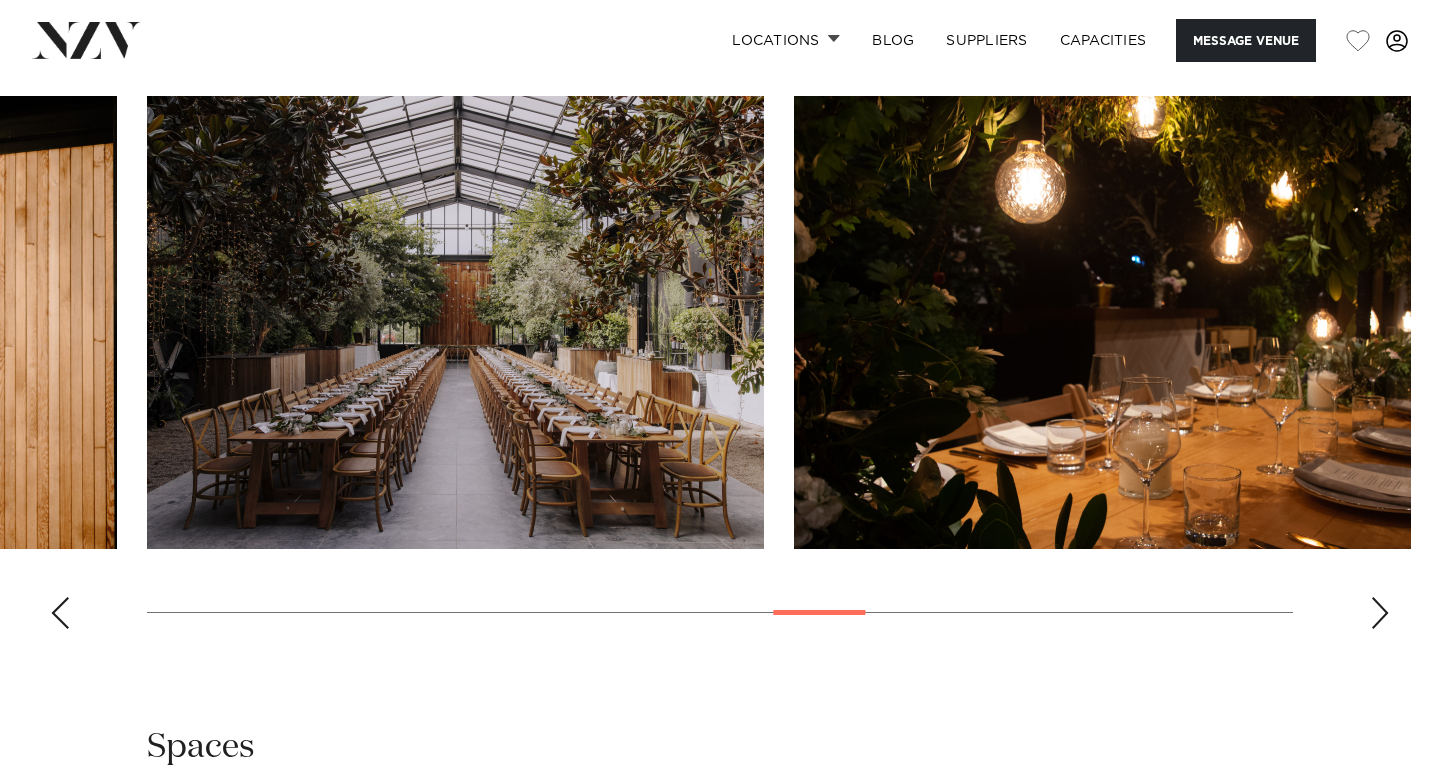 click at bounding box center [60, 613] 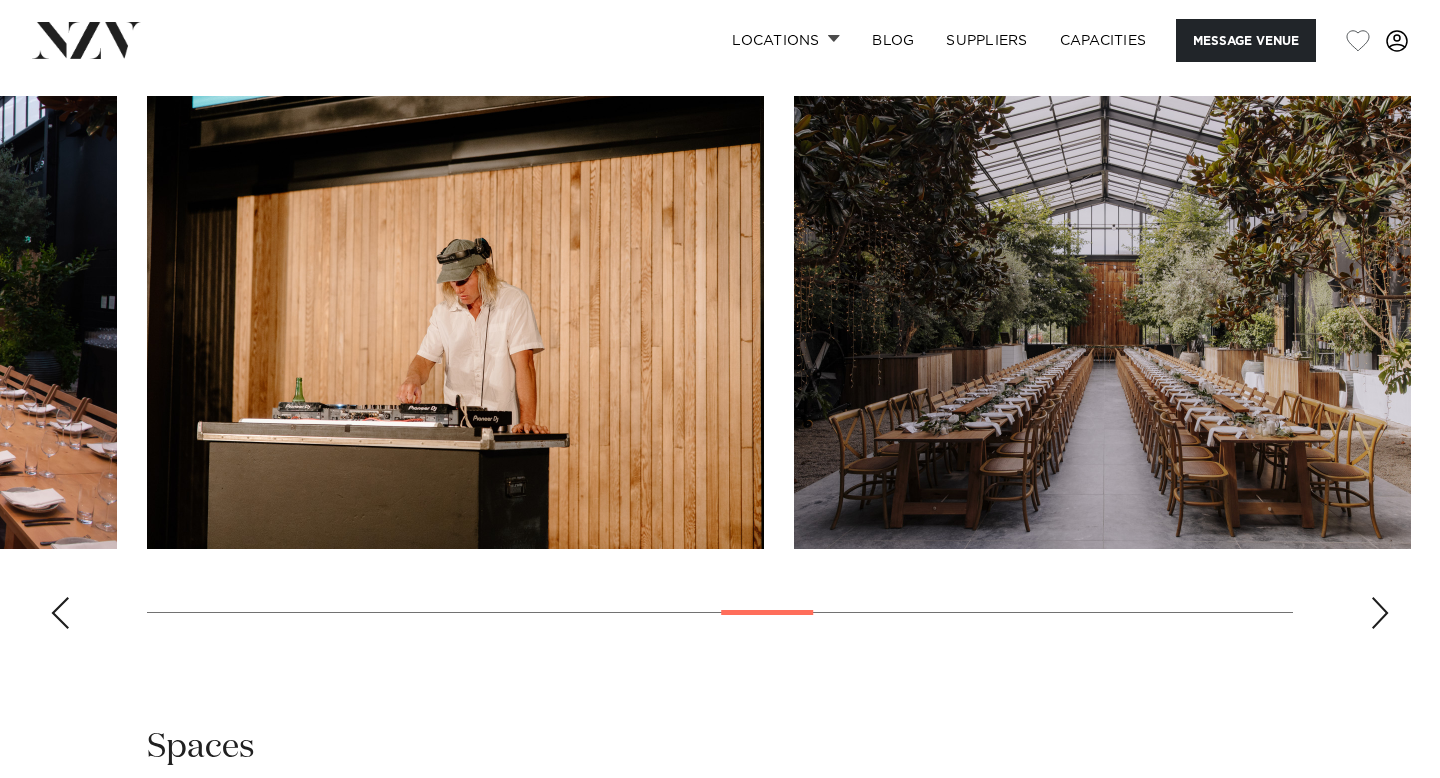 click at bounding box center (60, 613) 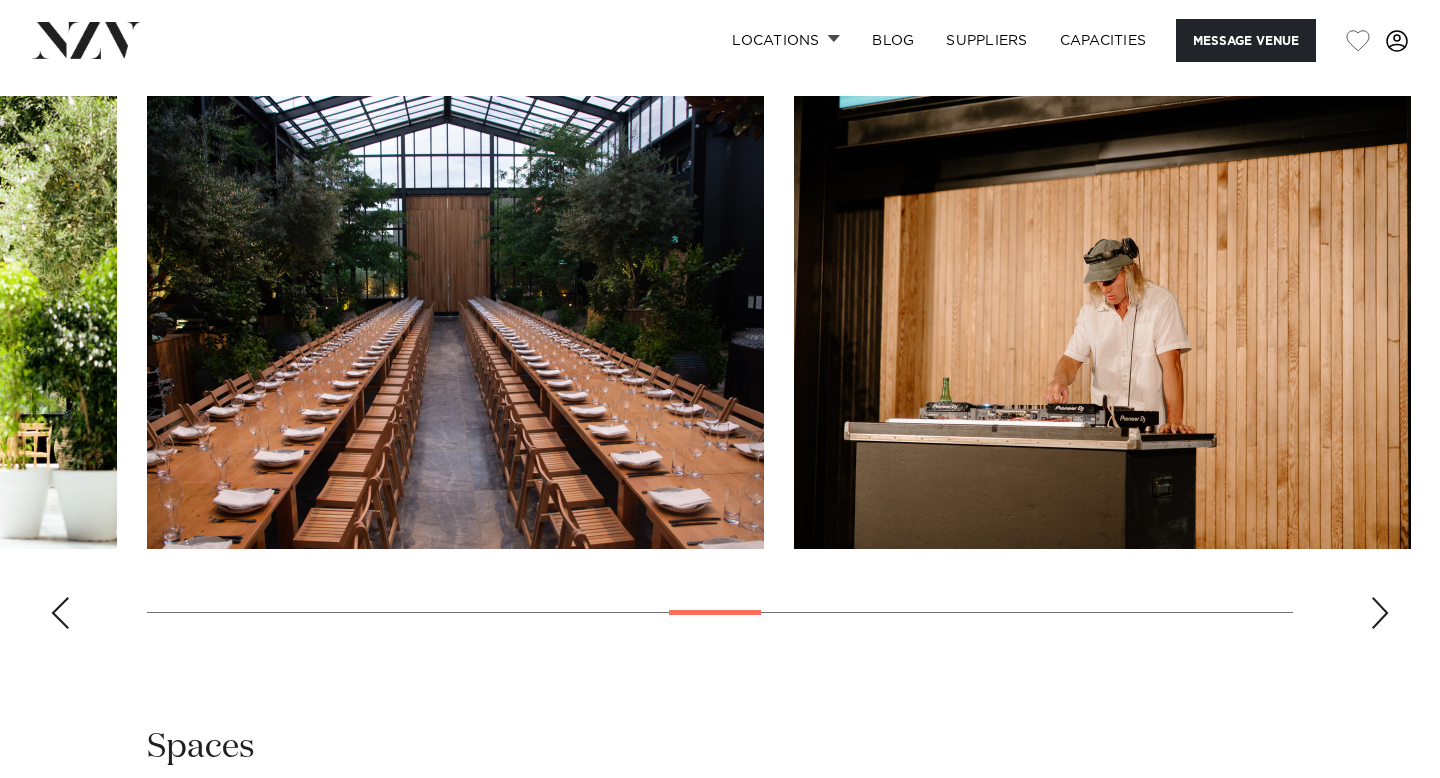 click at bounding box center [60, 613] 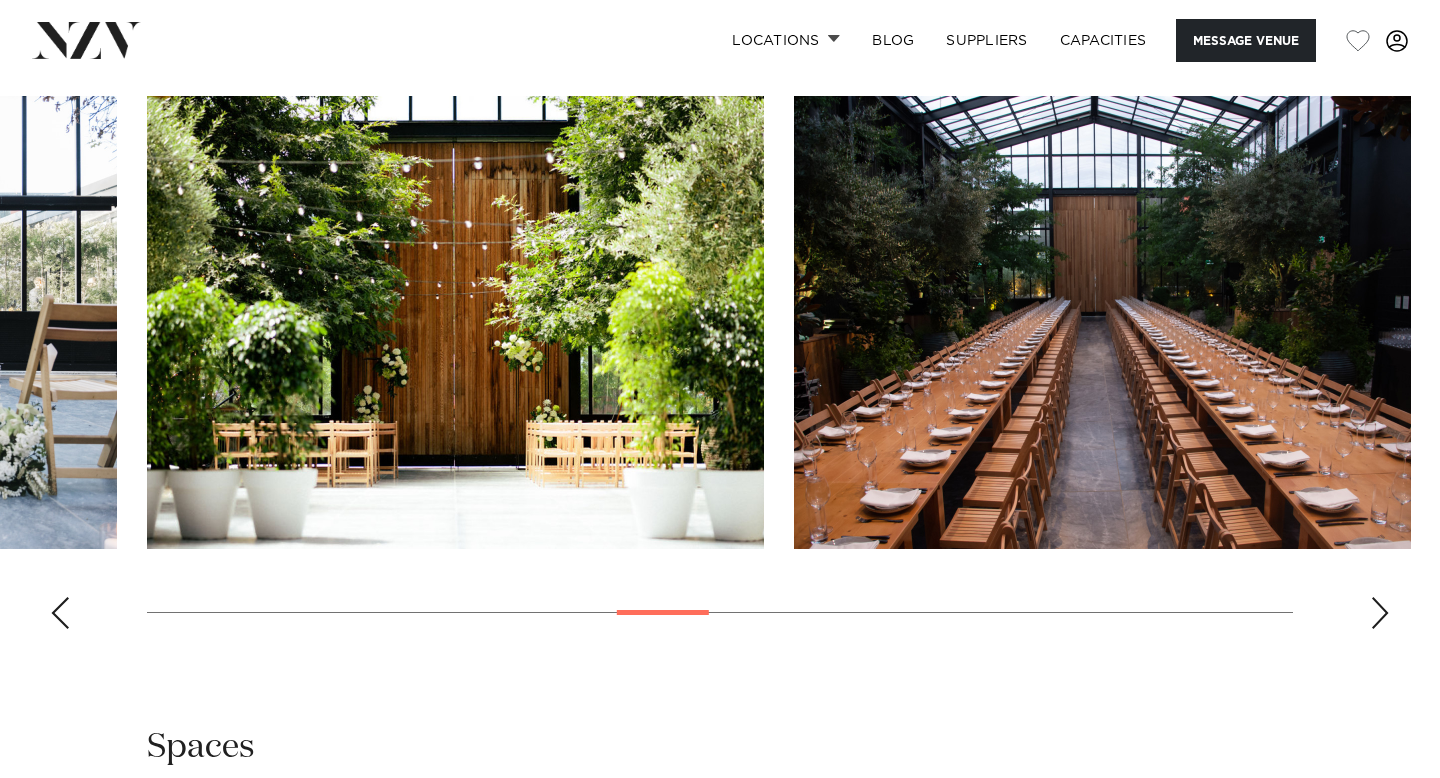 click at bounding box center [60, 613] 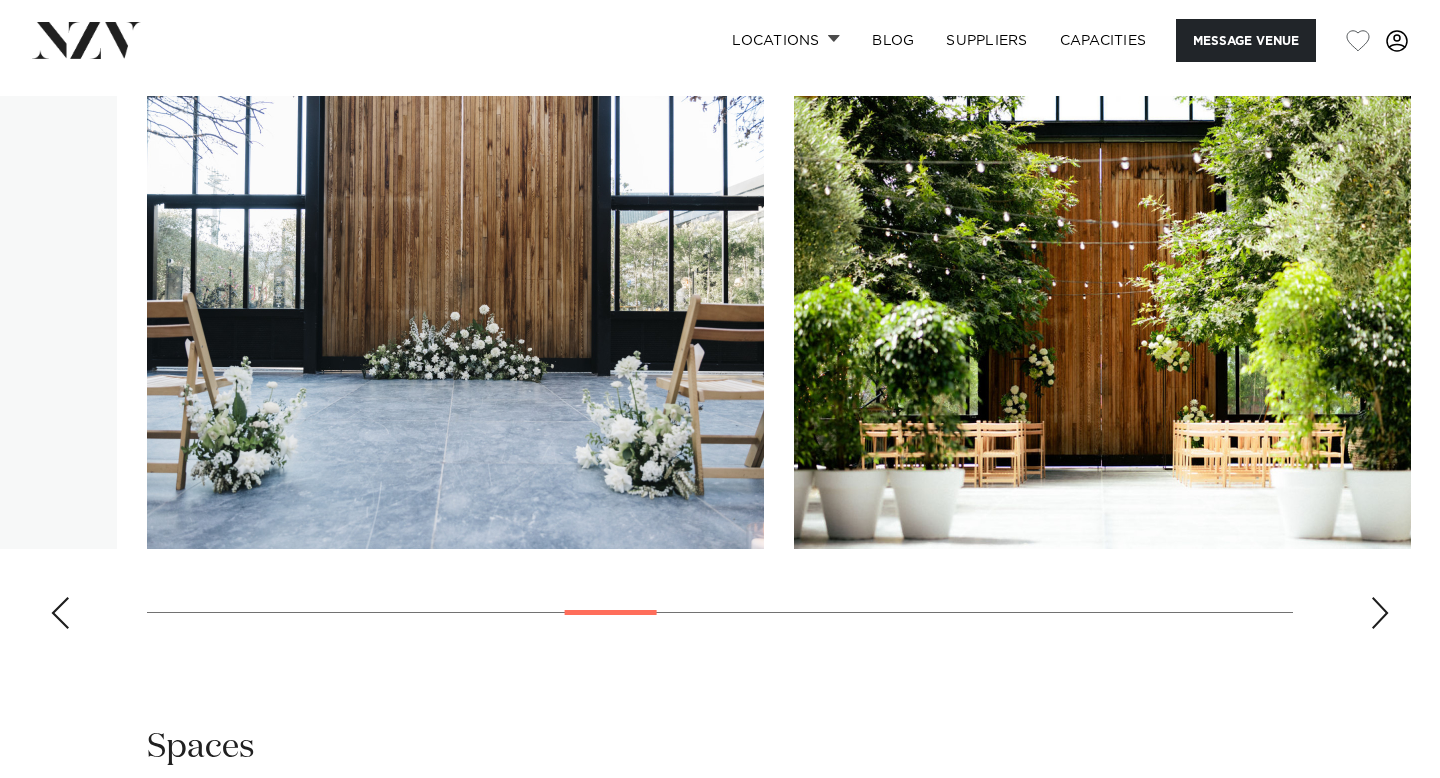 click at bounding box center (60, 613) 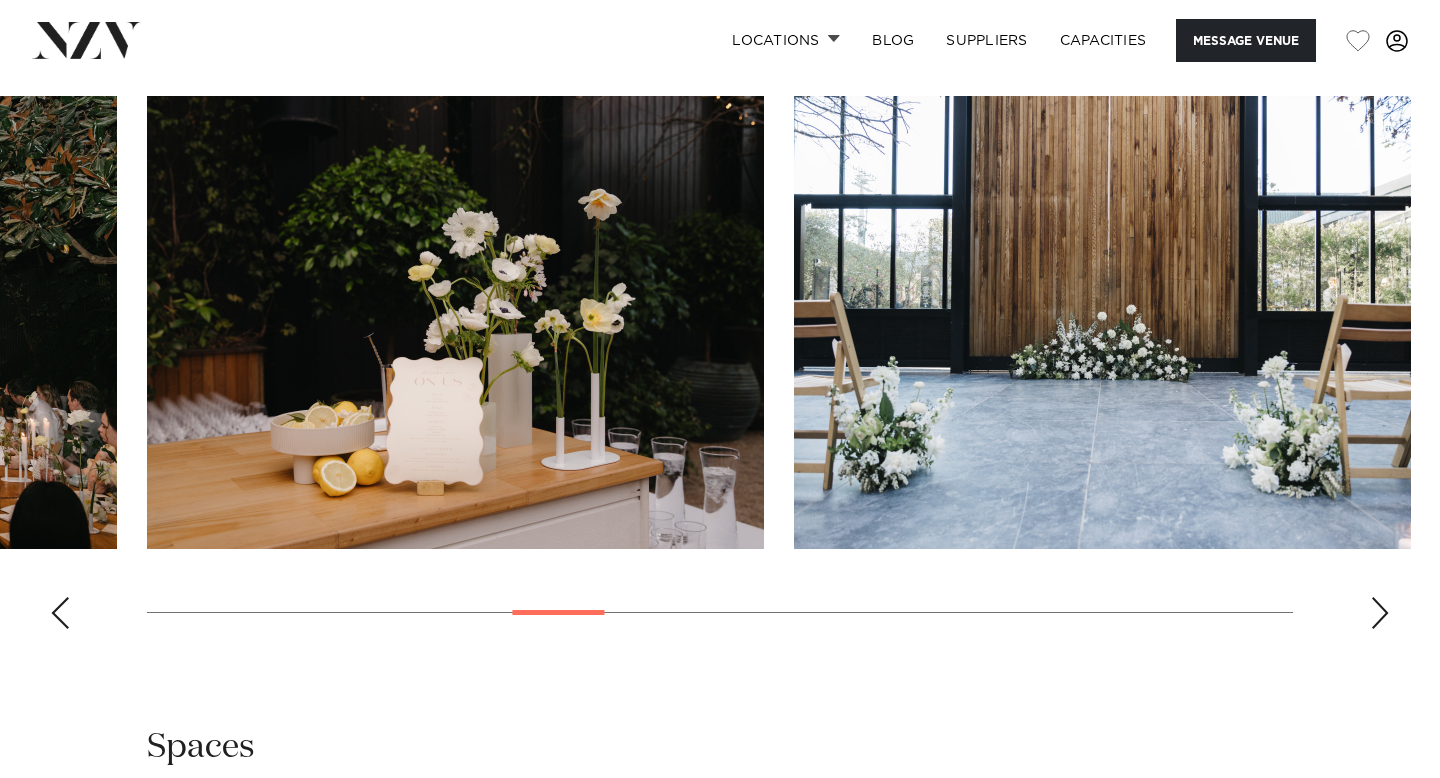 click at bounding box center [60, 613] 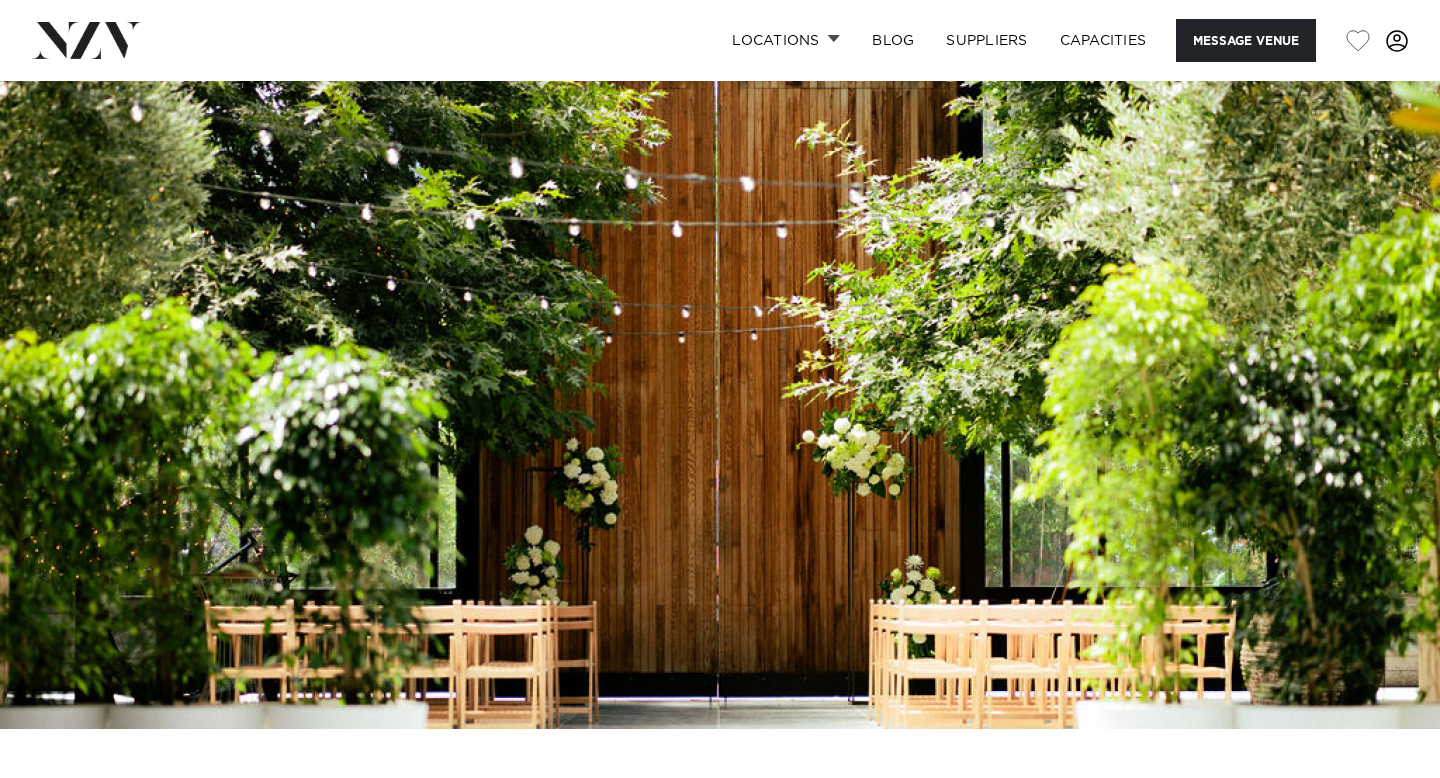scroll, scrollTop: 0, scrollLeft: 0, axis: both 